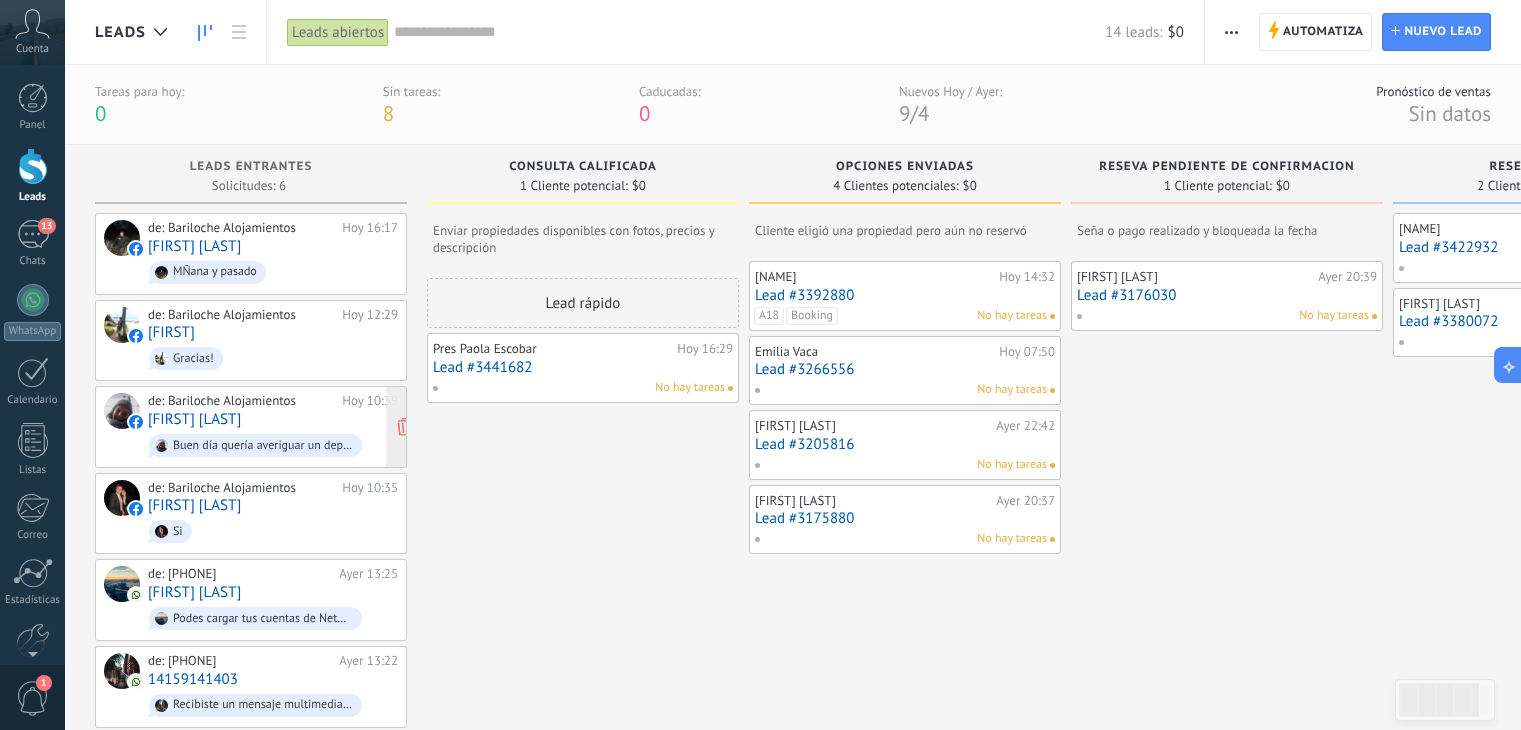 scroll, scrollTop: 0, scrollLeft: 0, axis: both 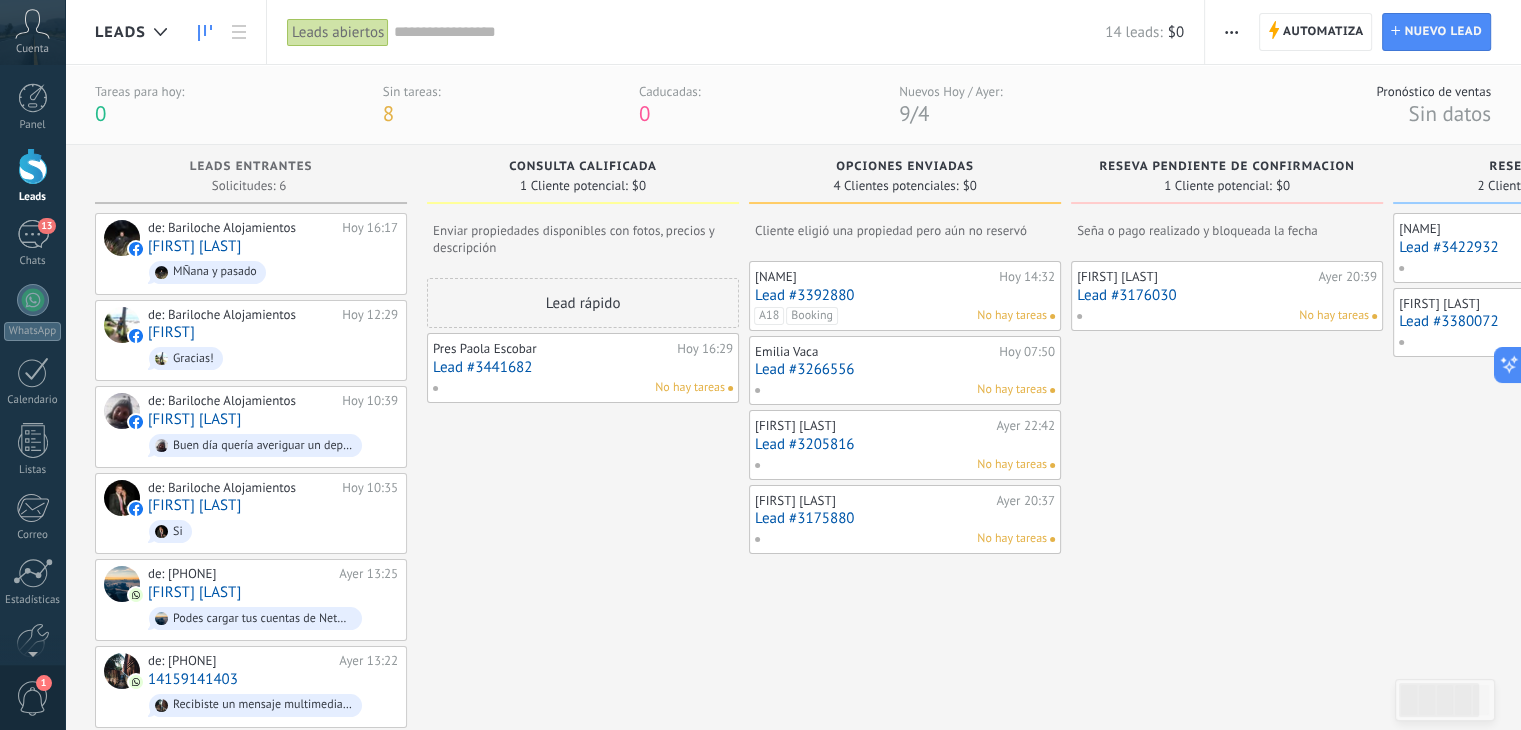 click at bounding box center (33, 166) 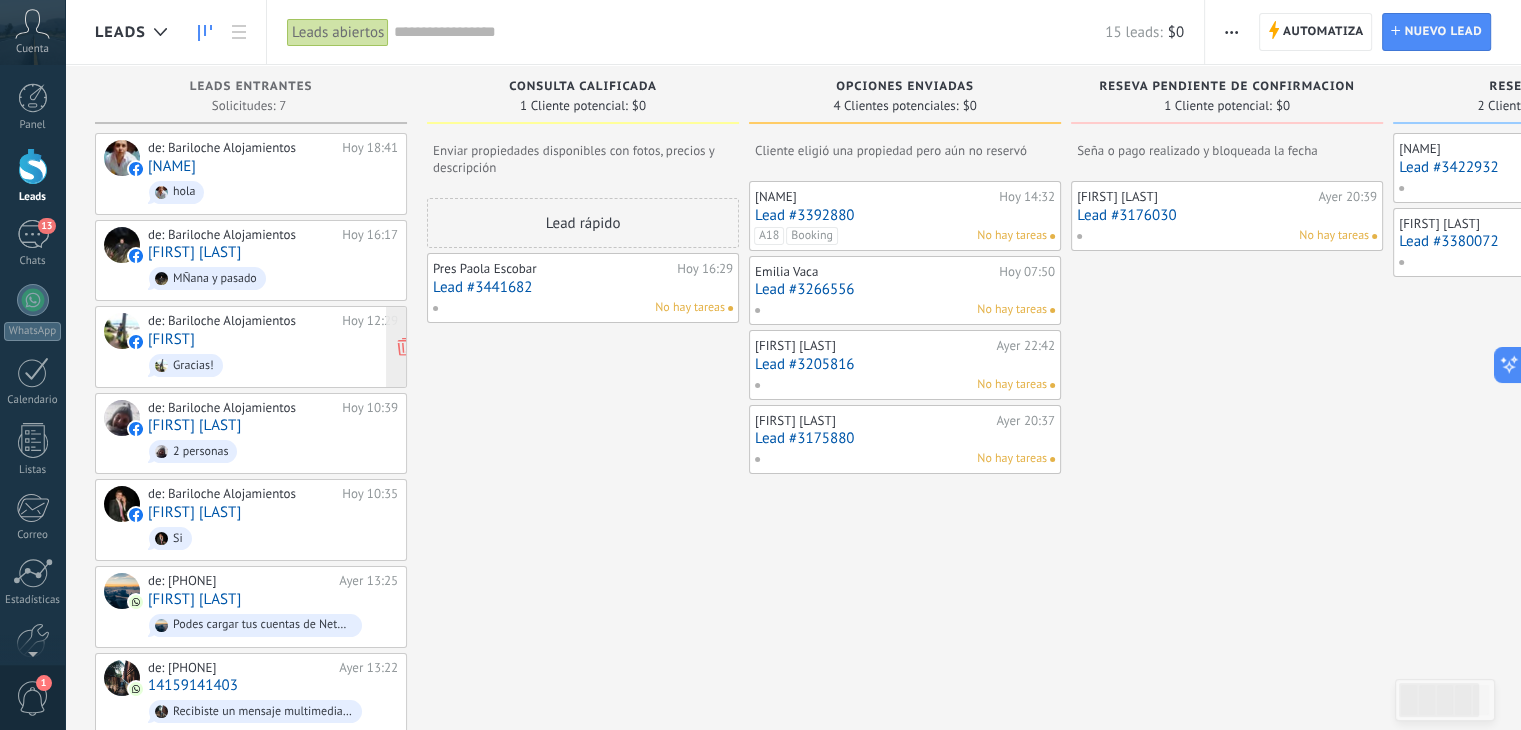 click on "Gracias!" at bounding box center [273, 365] 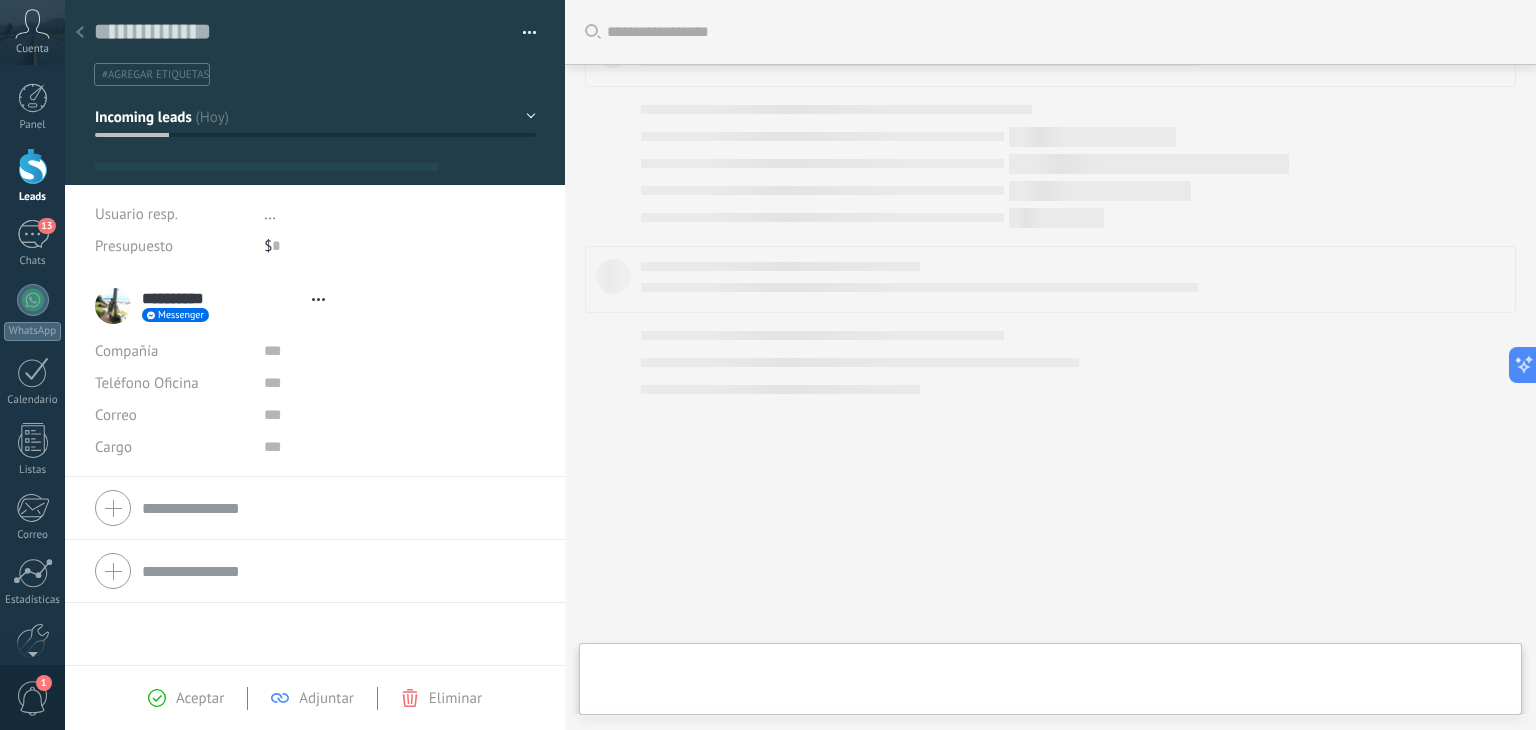 type on "**********" 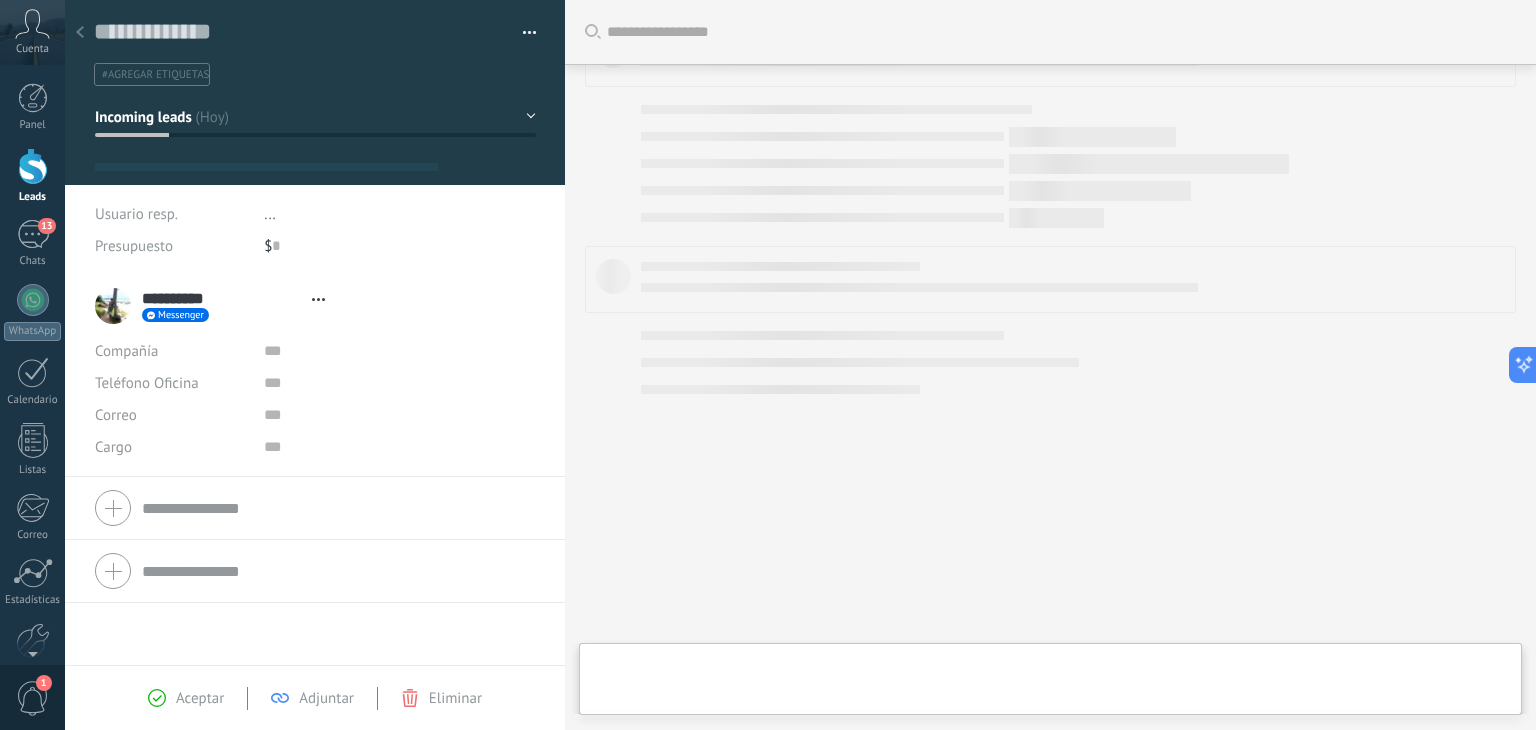 scroll, scrollTop: 96, scrollLeft: 0, axis: vertical 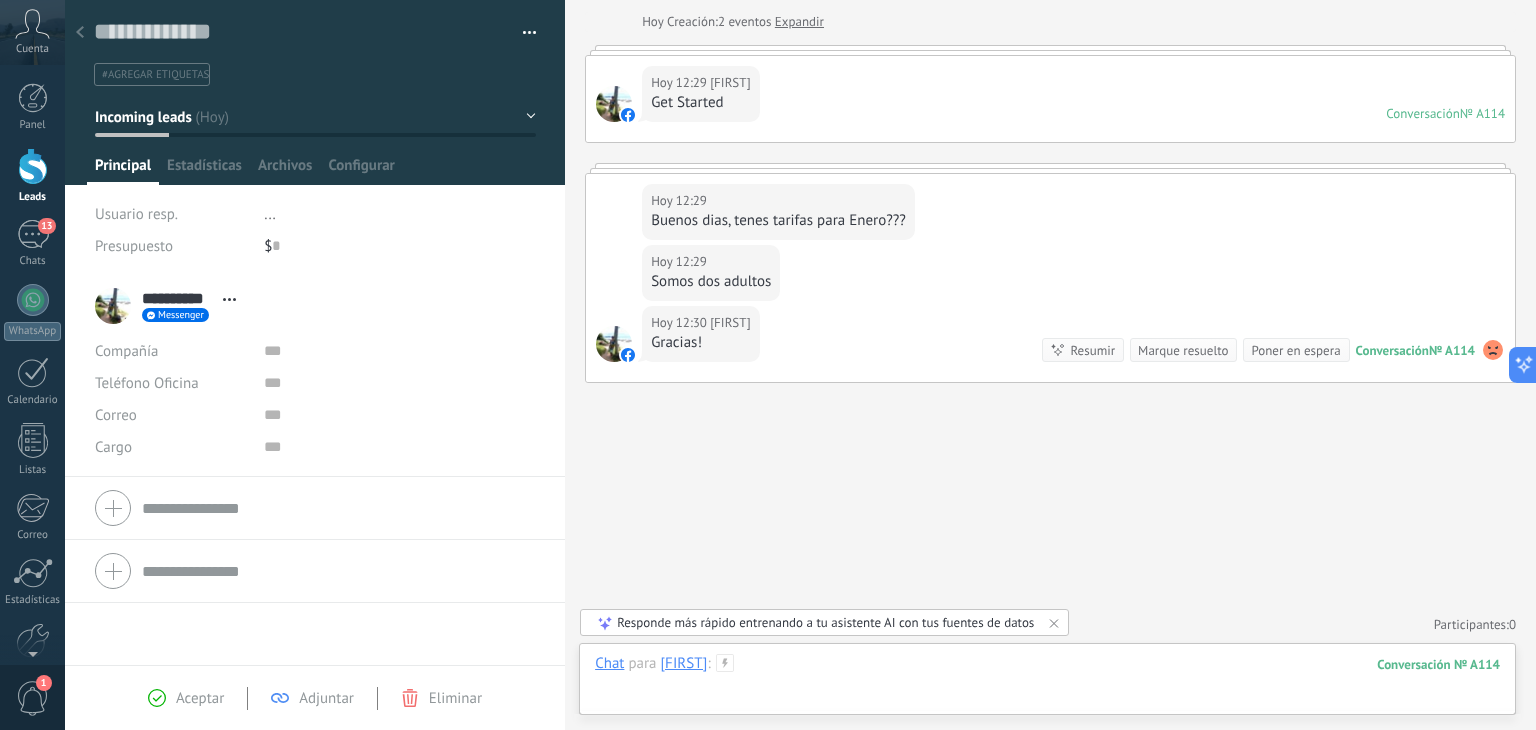 click at bounding box center [1047, 684] 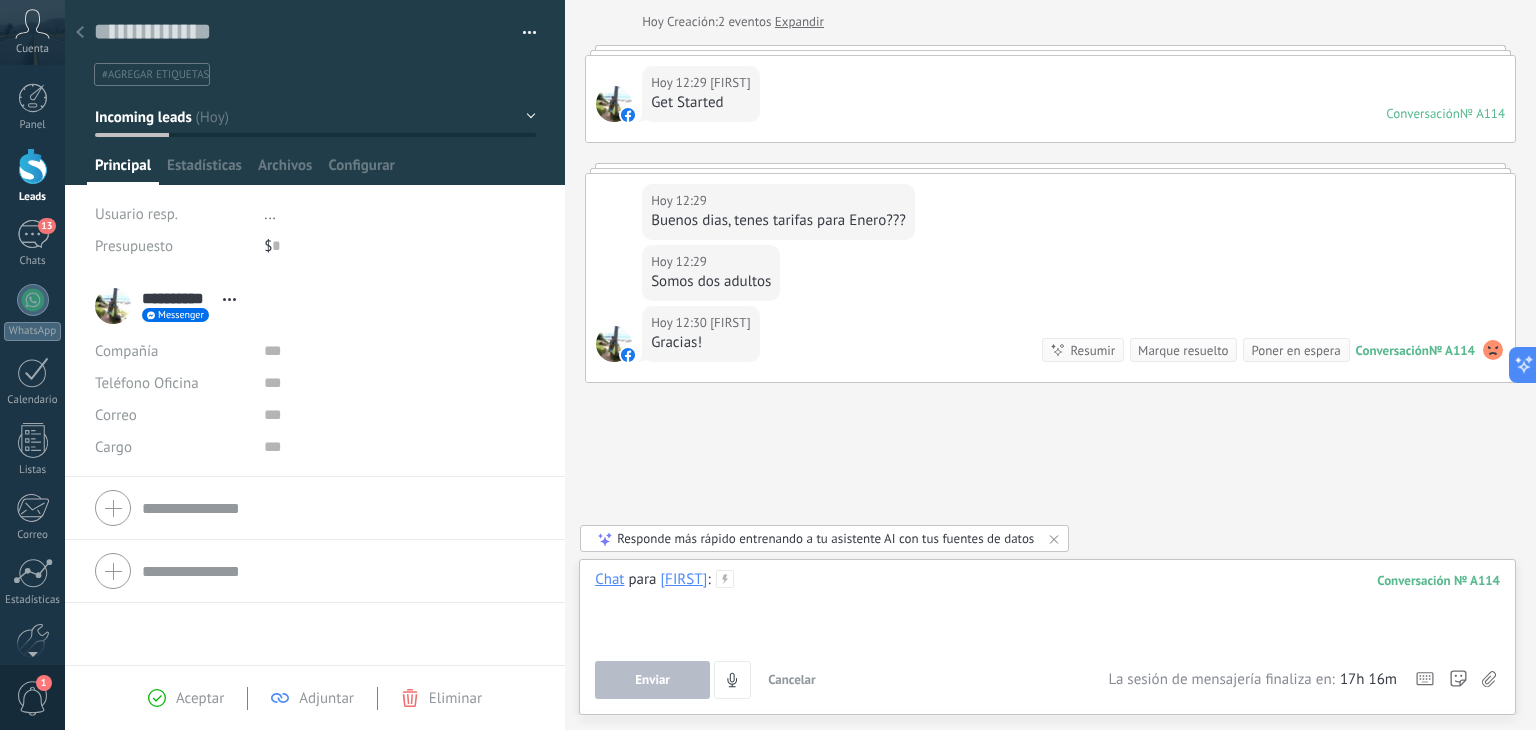 type 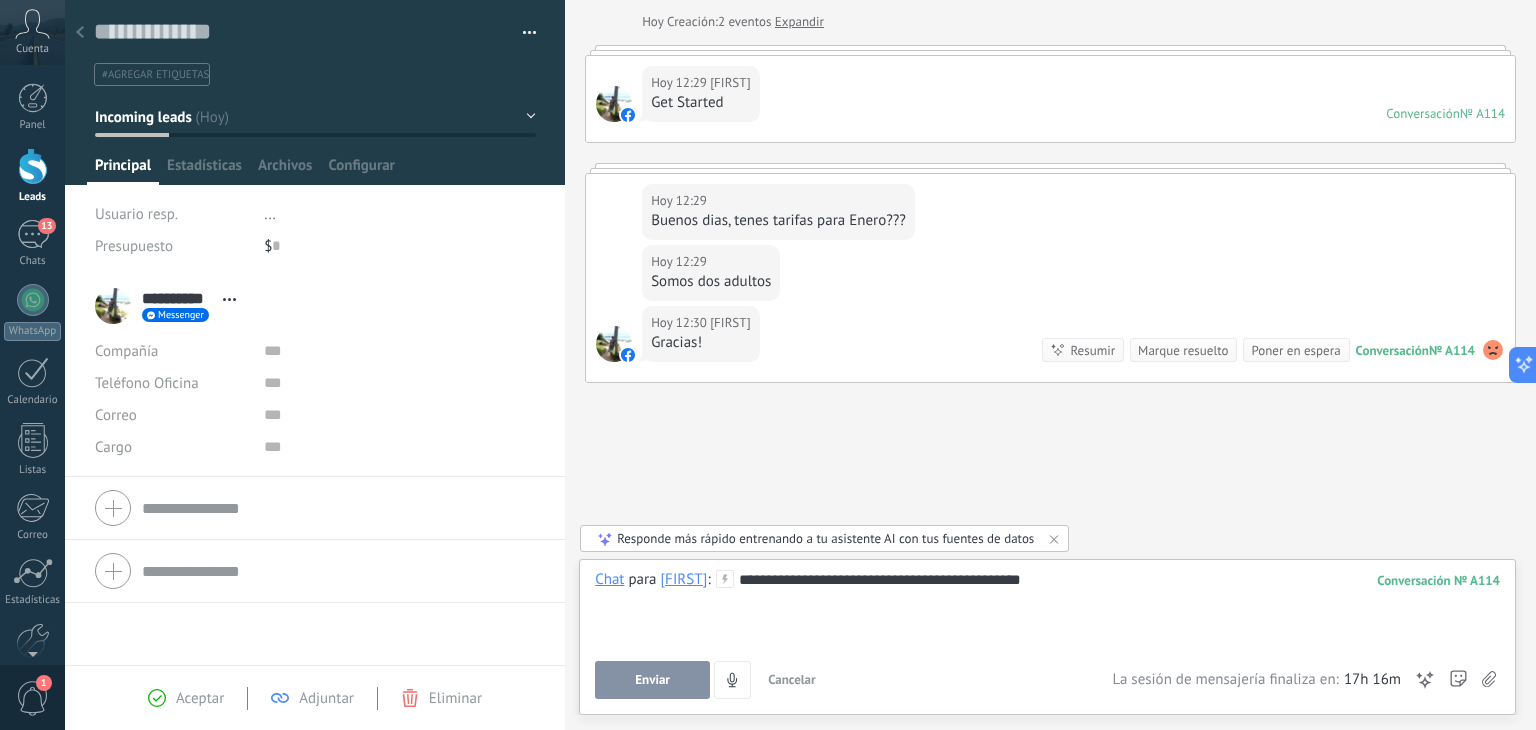 click on "Enviar" at bounding box center [652, 680] 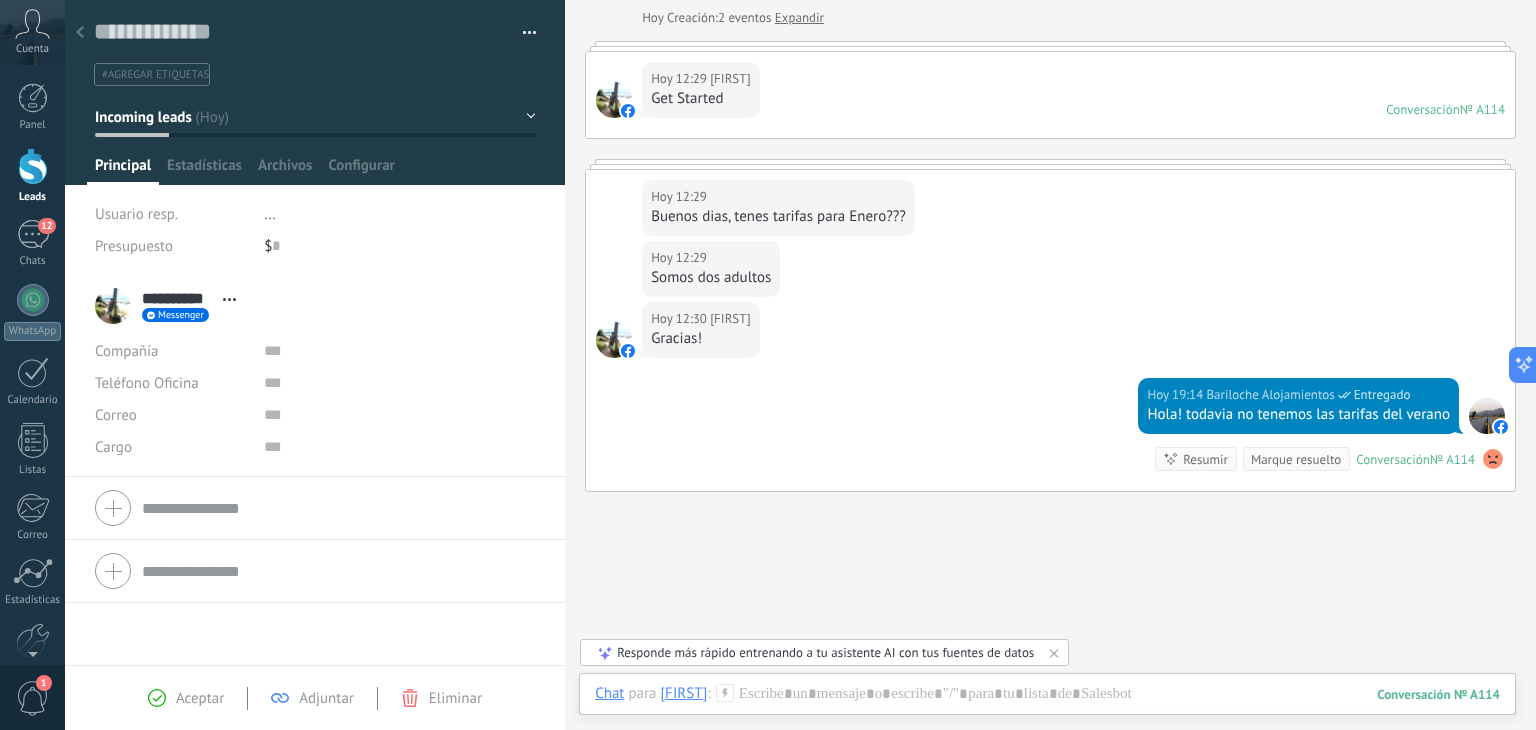 scroll, scrollTop: 0, scrollLeft: 0, axis: both 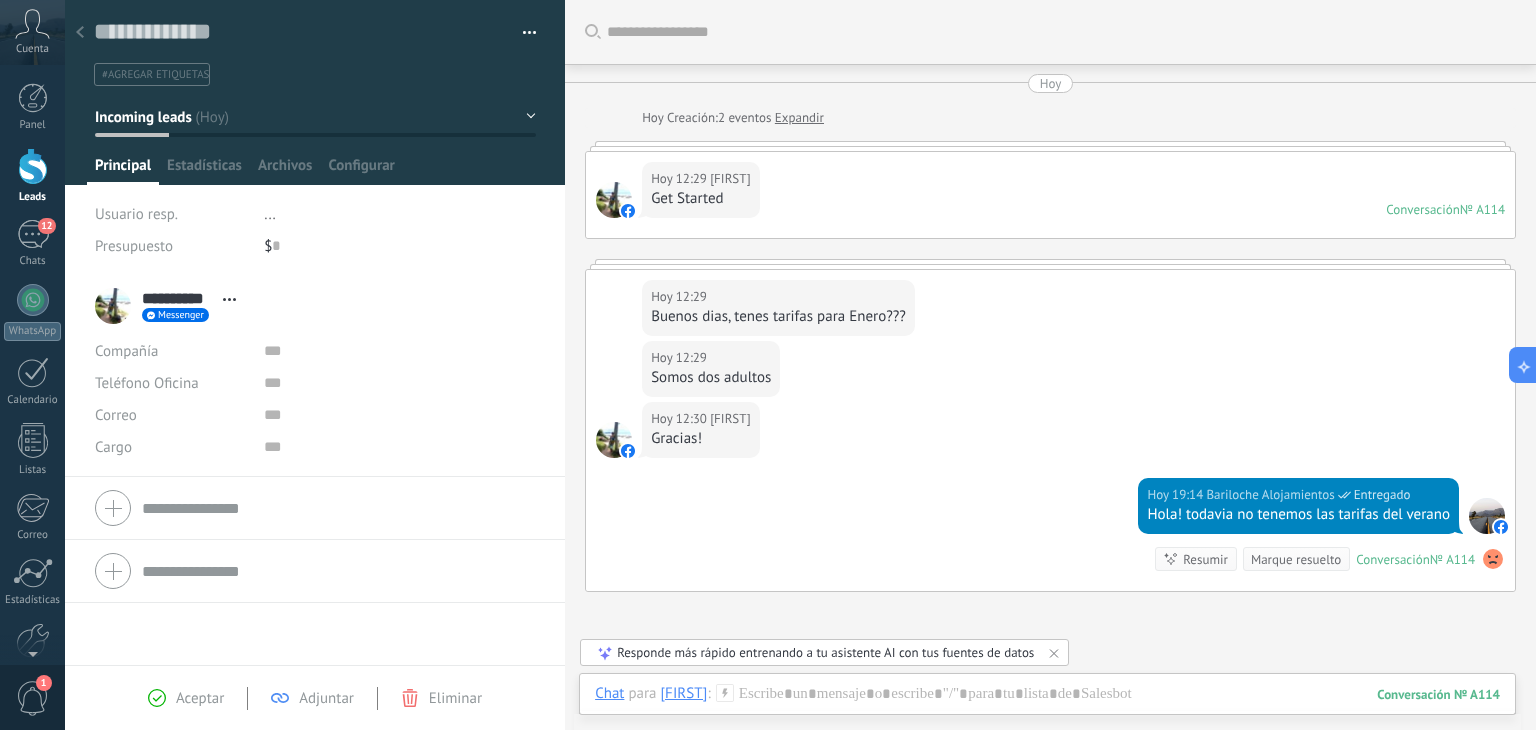 click on "Incoming leads" at bounding box center [315, 117] 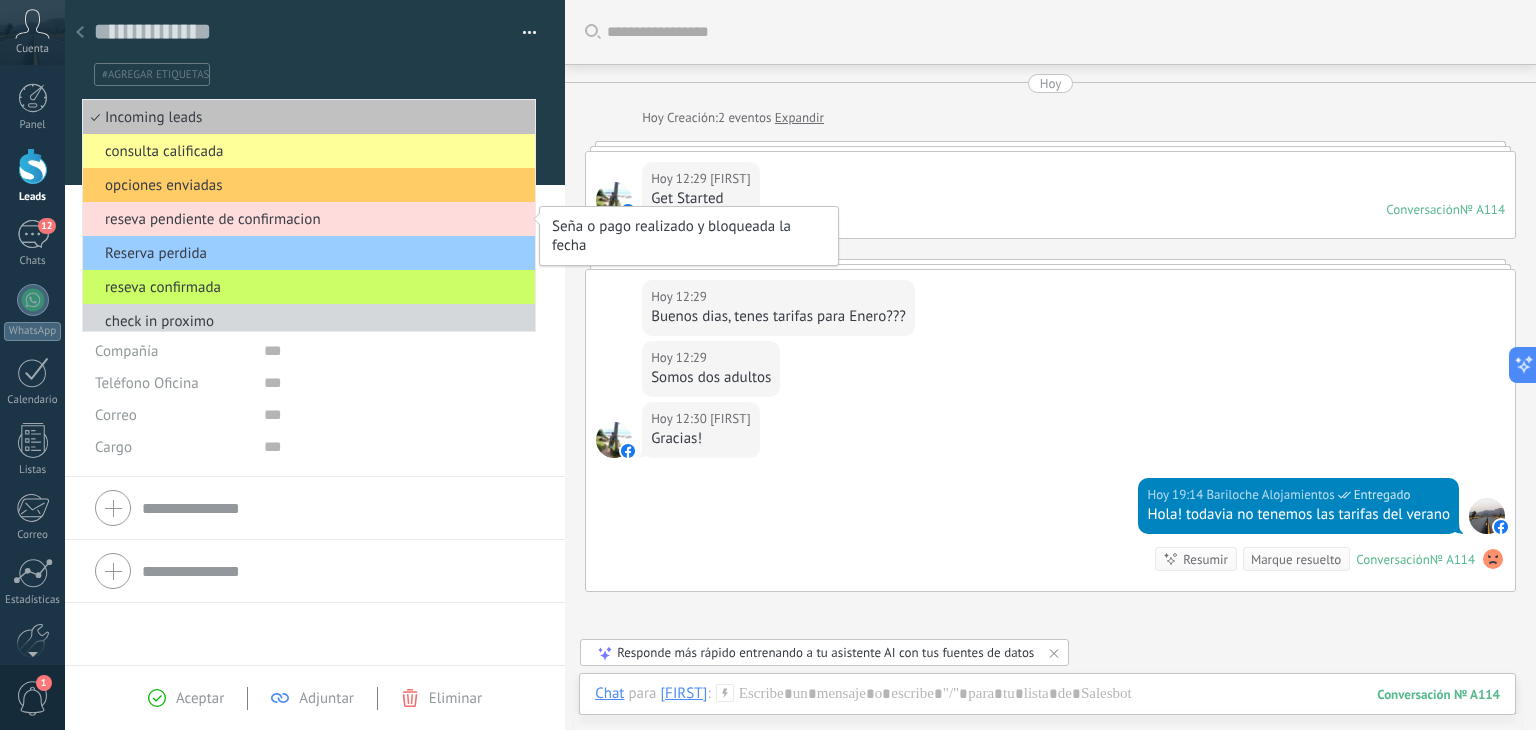 scroll, scrollTop: 8, scrollLeft: 0, axis: vertical 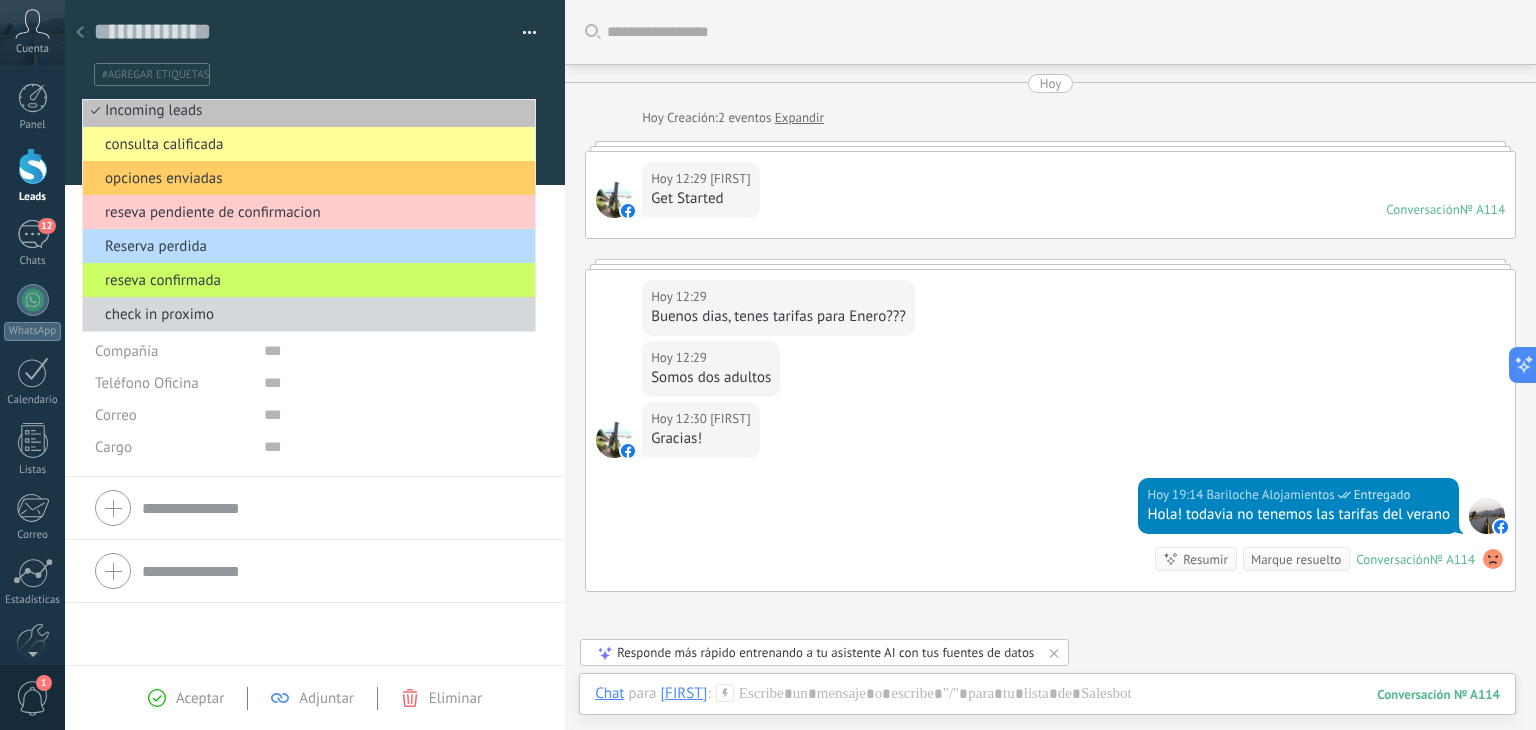 click on "Reserva perdida" at bounding box center [306, 246] 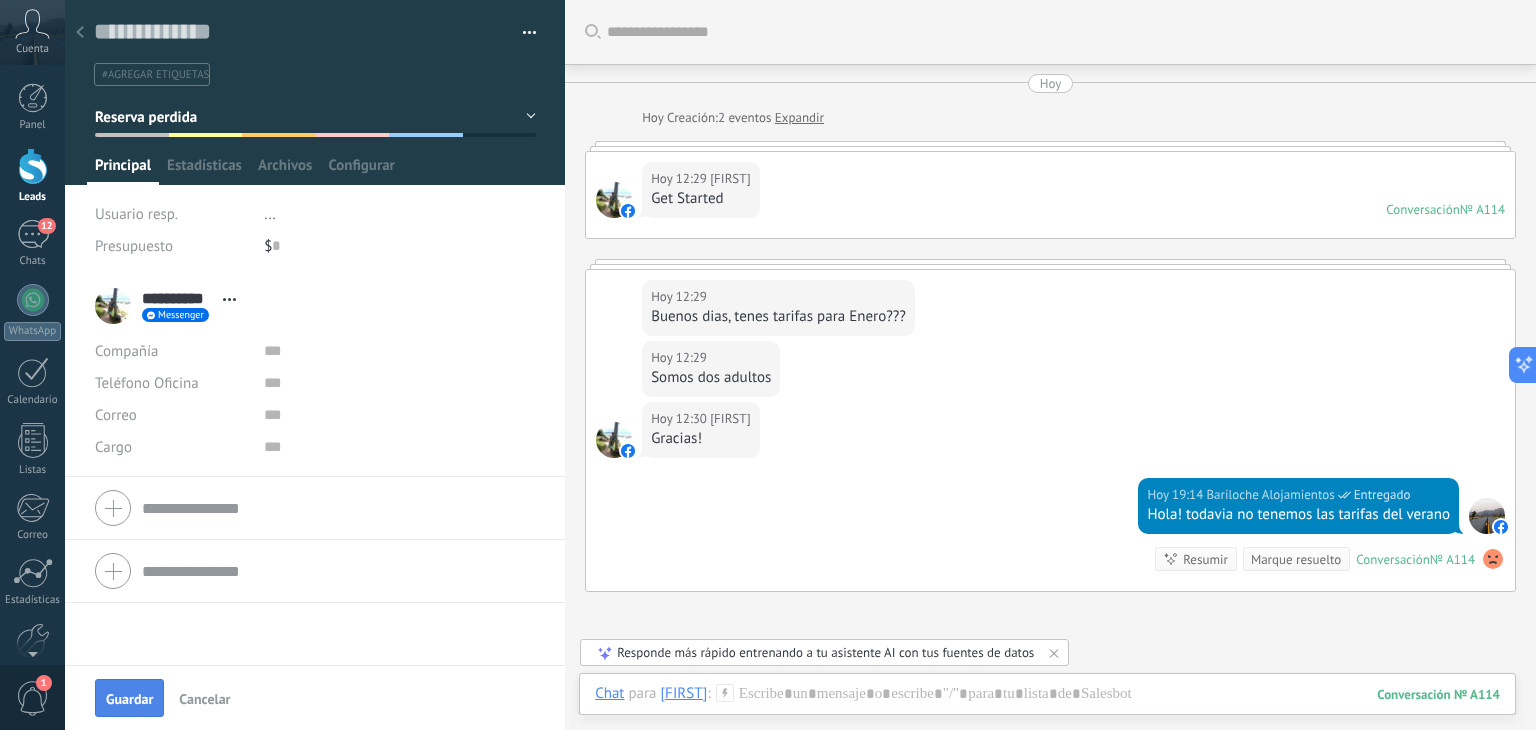 click on "Guardar" at bounding box center (129, 699) 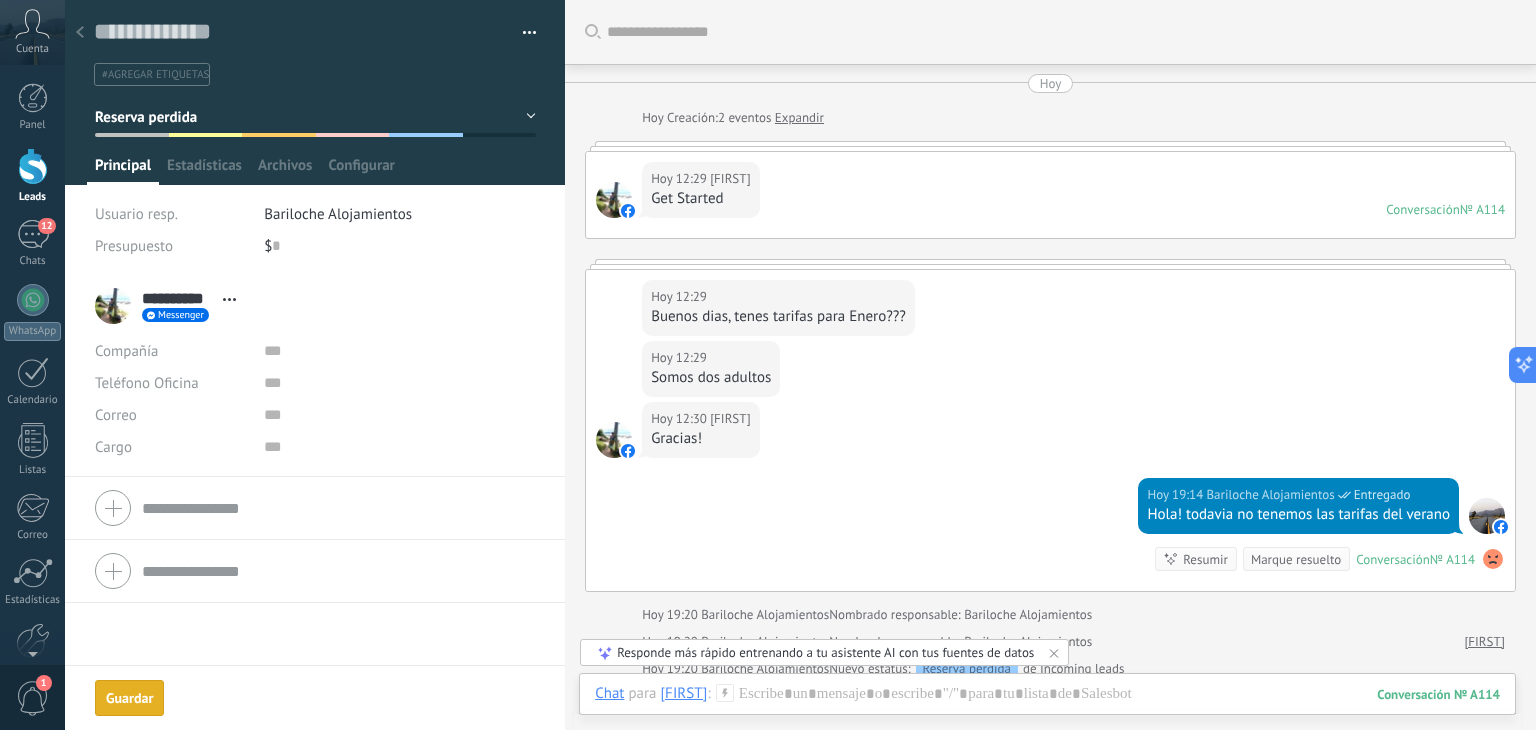 scroll, scrollTop: 87, scrollLeft: 0, axis: vertical 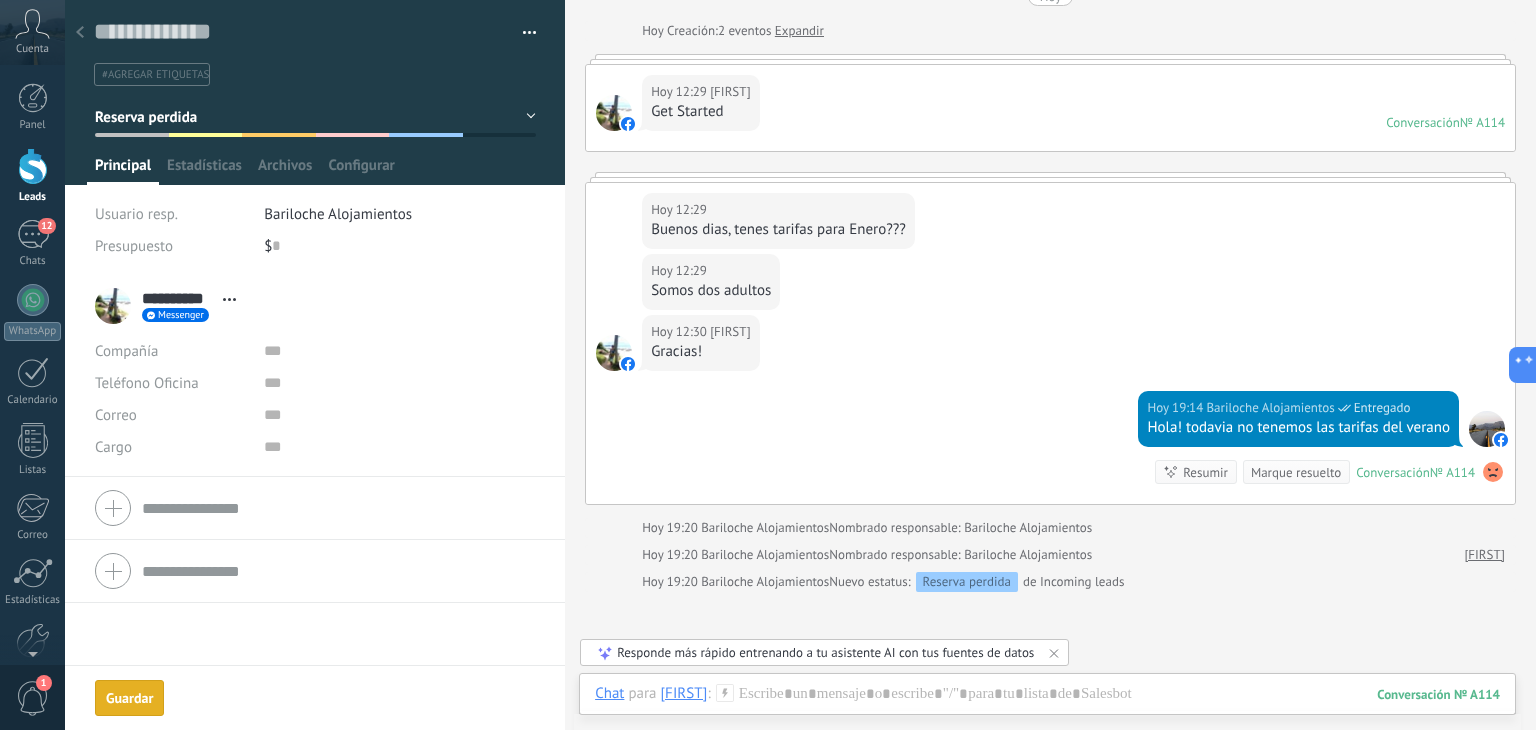 click at bounding box center [33, 166] 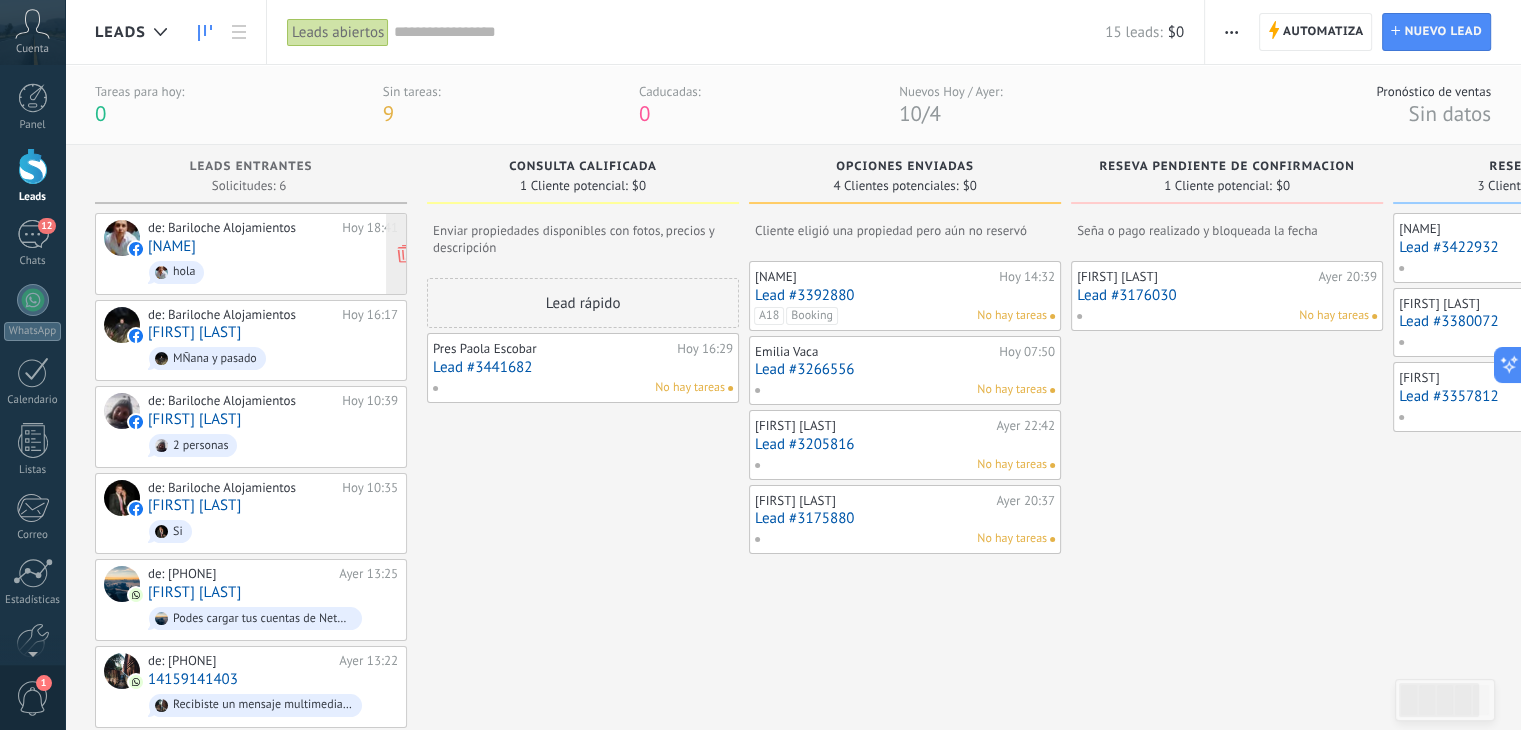 click on "[NAME]" at bounding box center [172, 246] 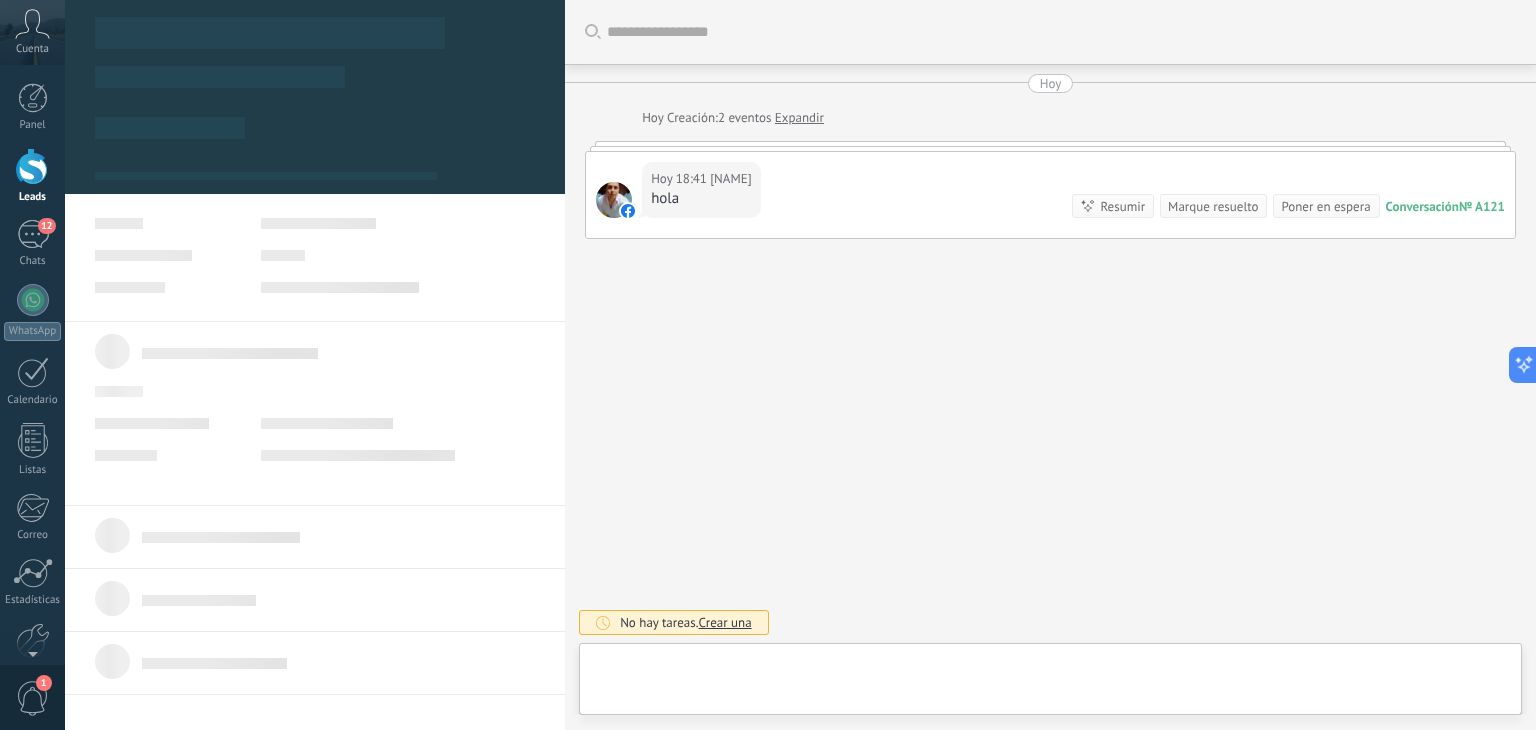 type on "**********" 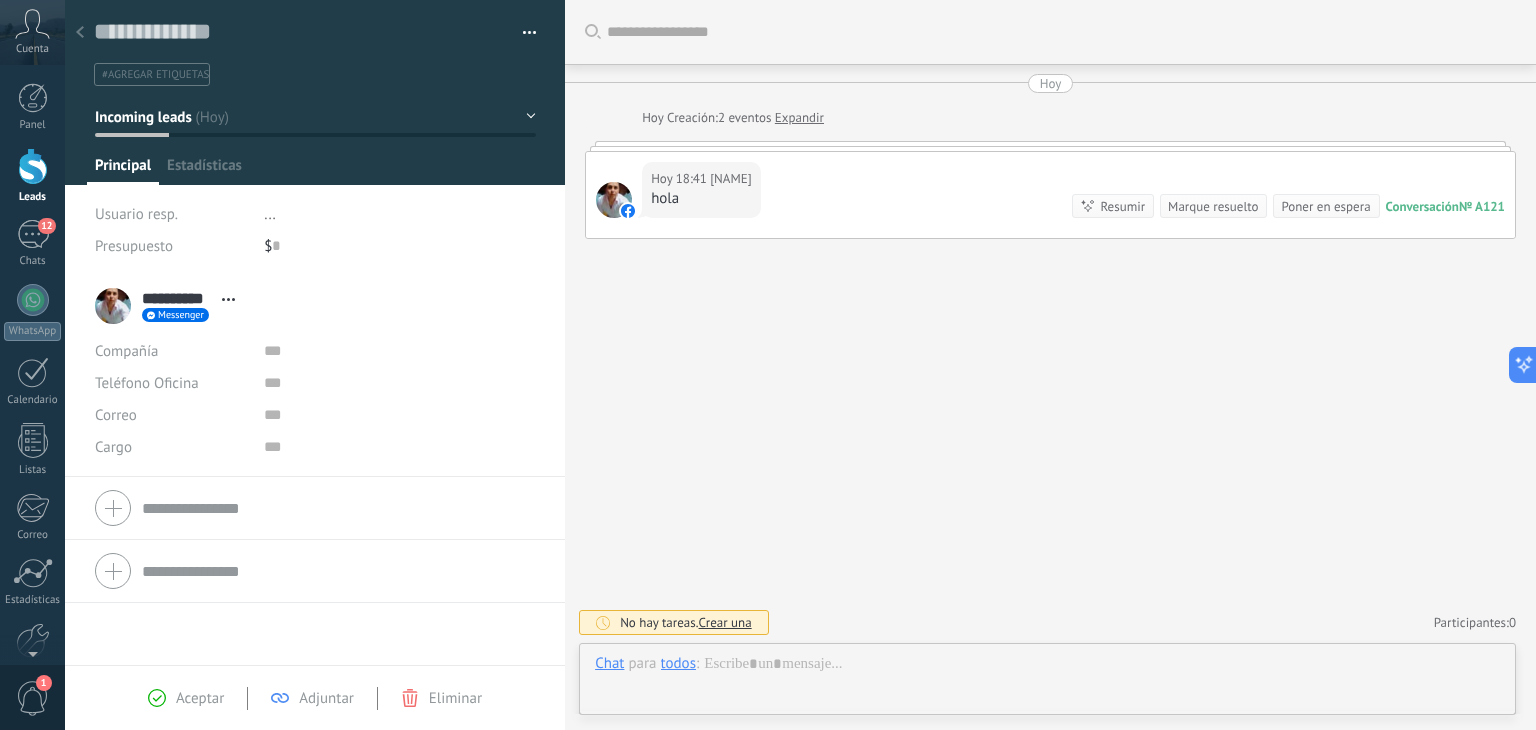 scroll, scrollTop: 29, scrollLeft: 0, axis: vertical 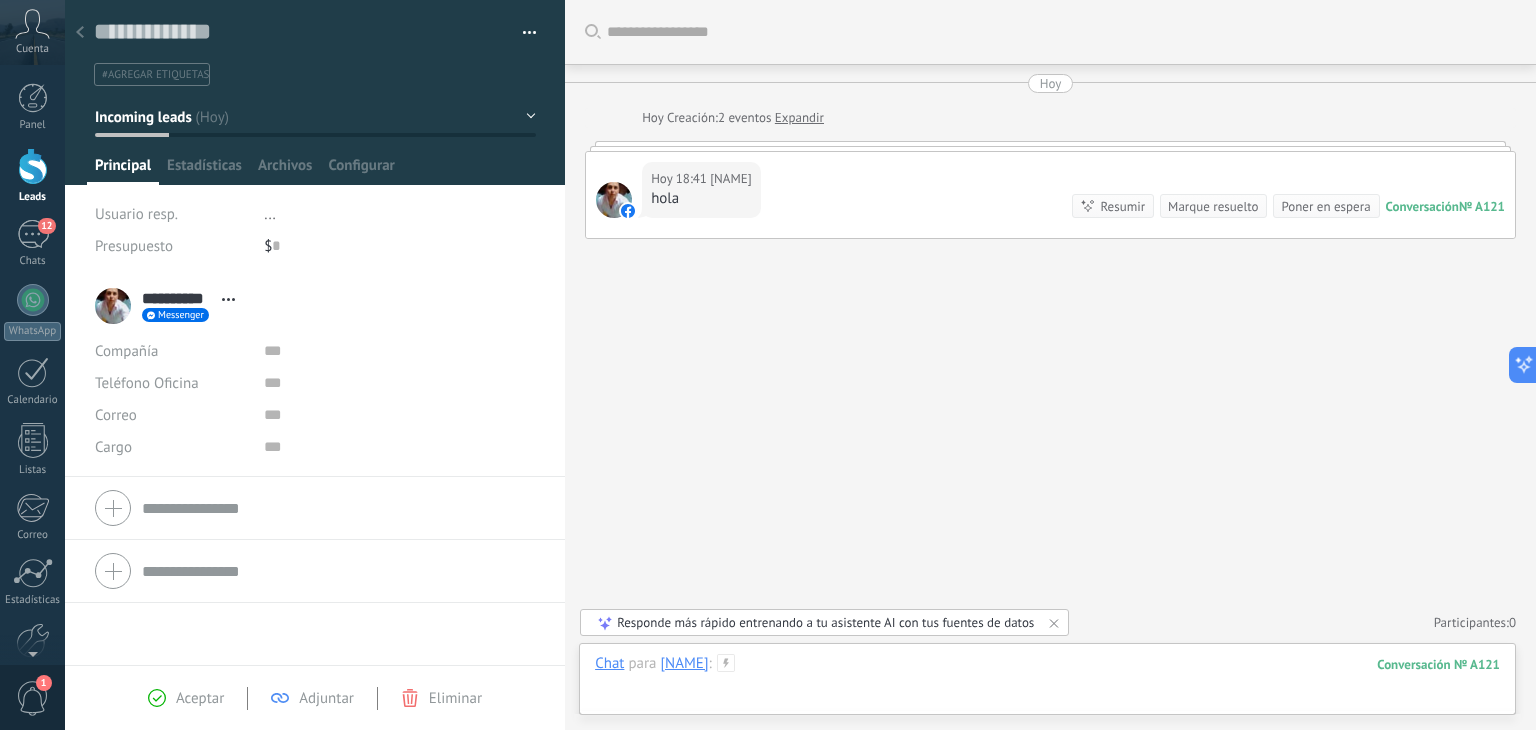 click at bounding box center (1047, 684) 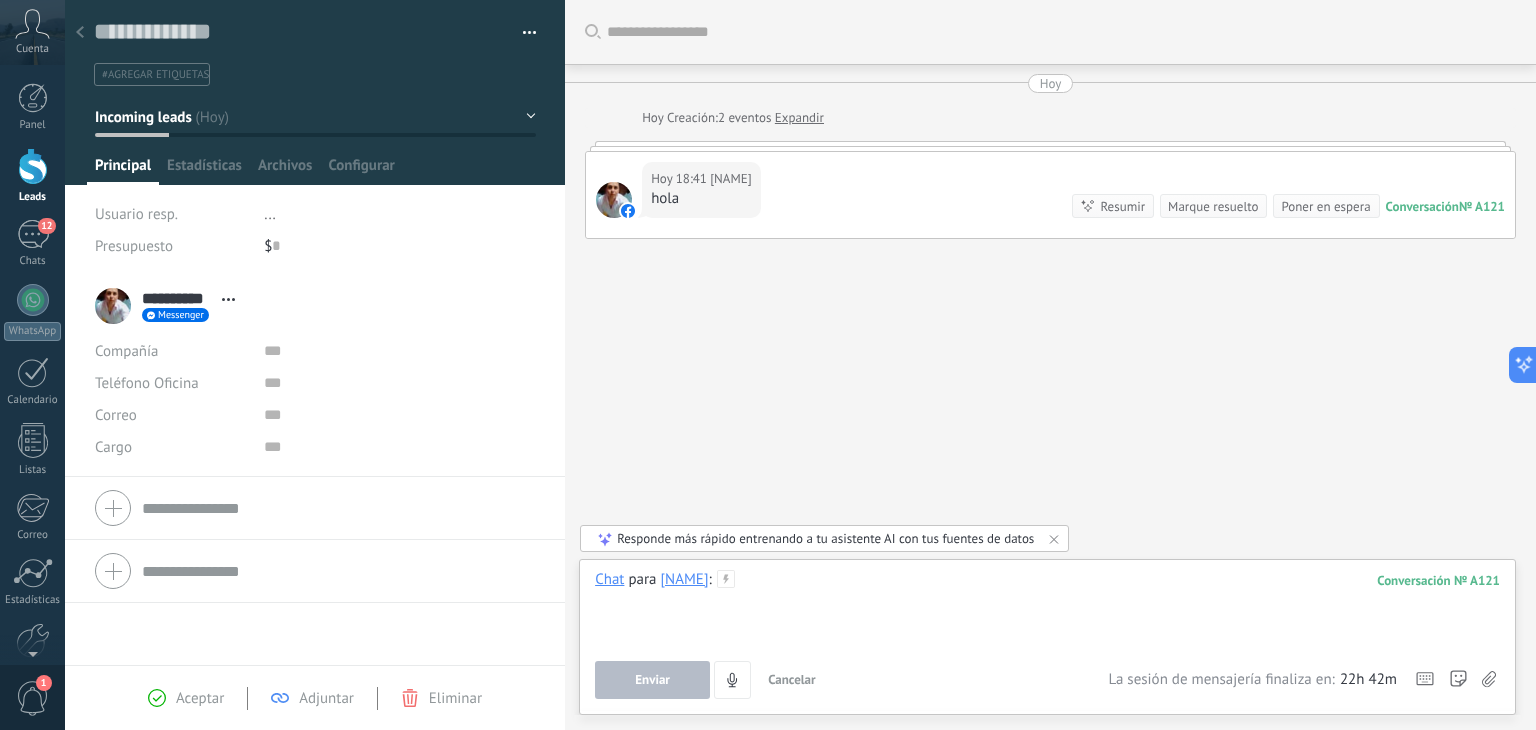 type 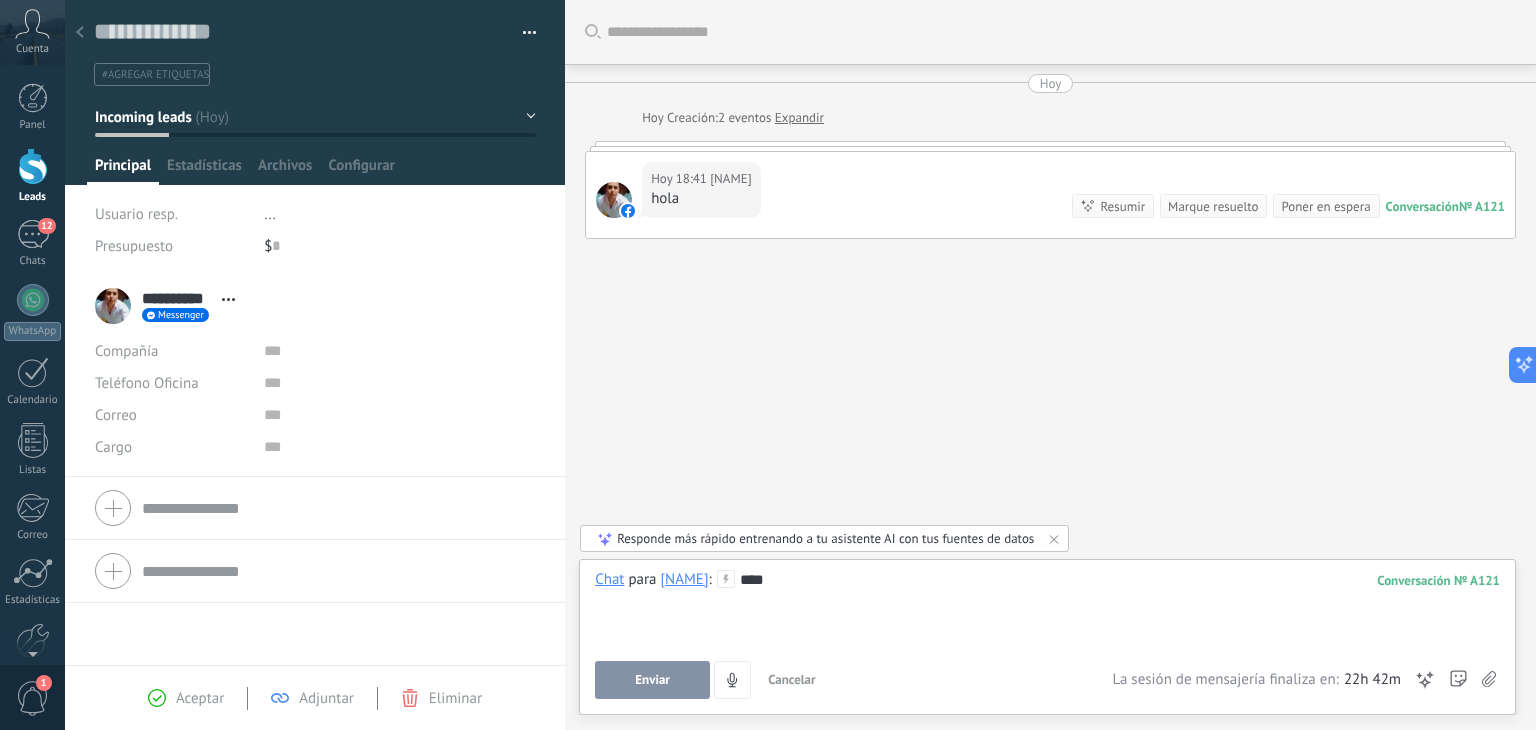 click on "Enviar" at bounding box center [652, 680] 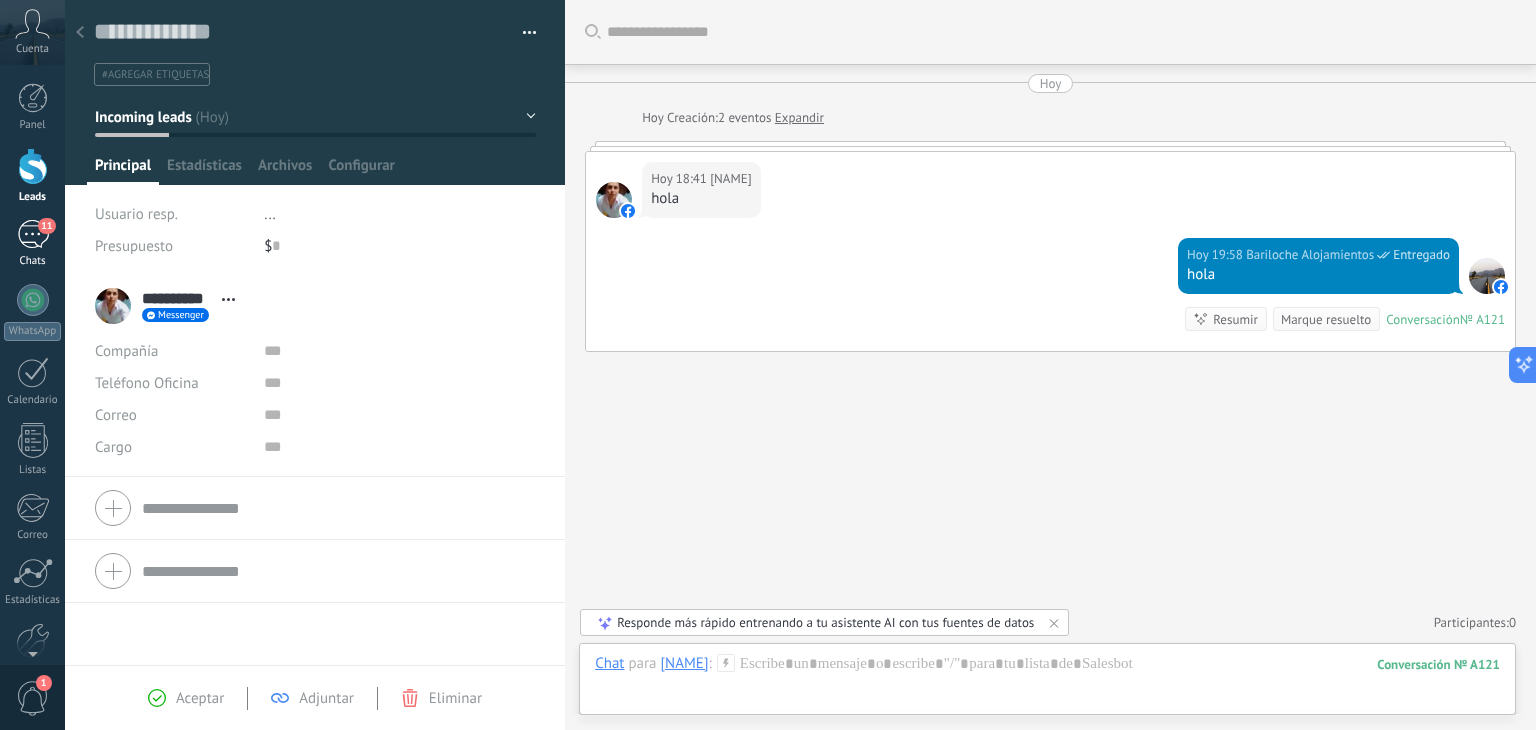 click on "11" at bounding box center (33, 234) 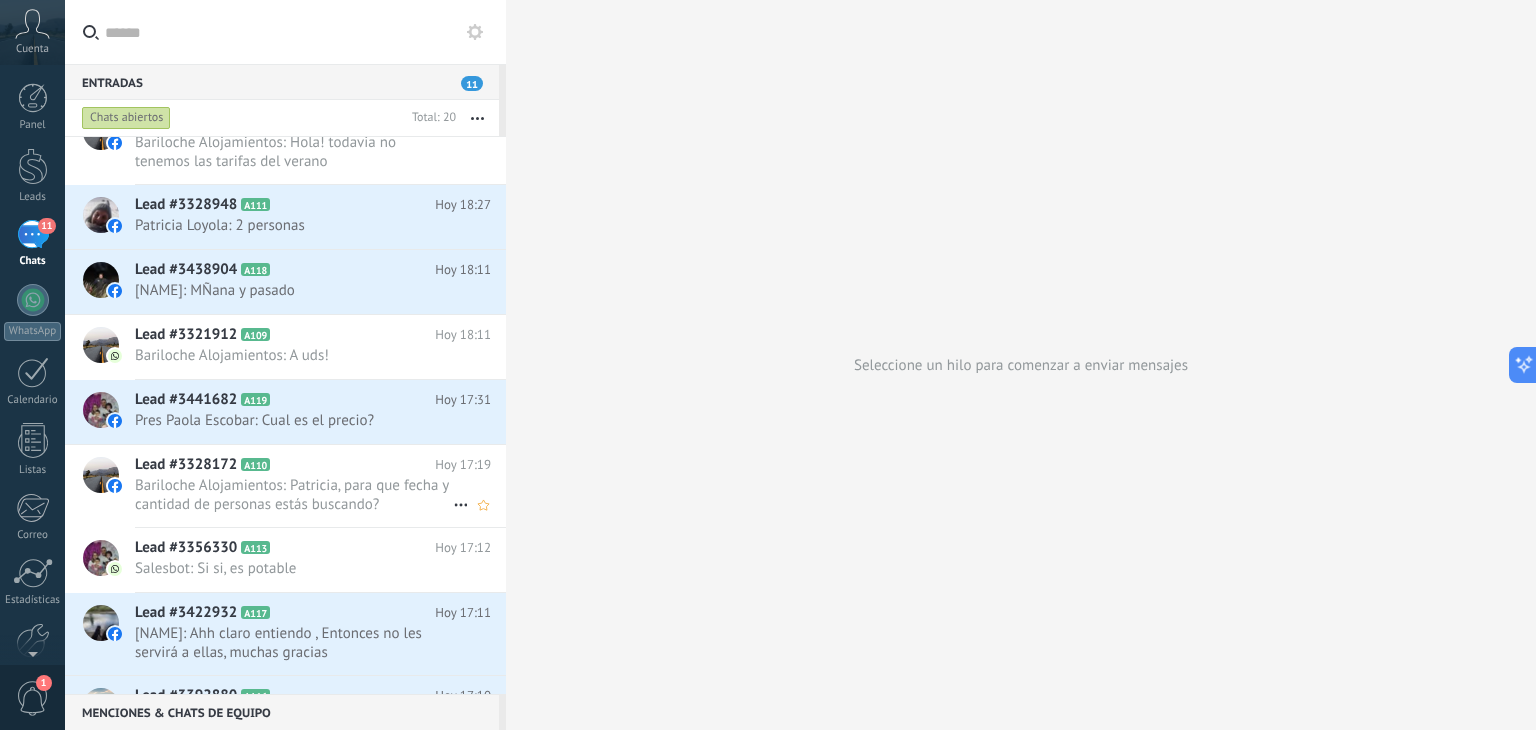 scroll, scrollTop: 200, scrollLeft: 0, axis: vertical 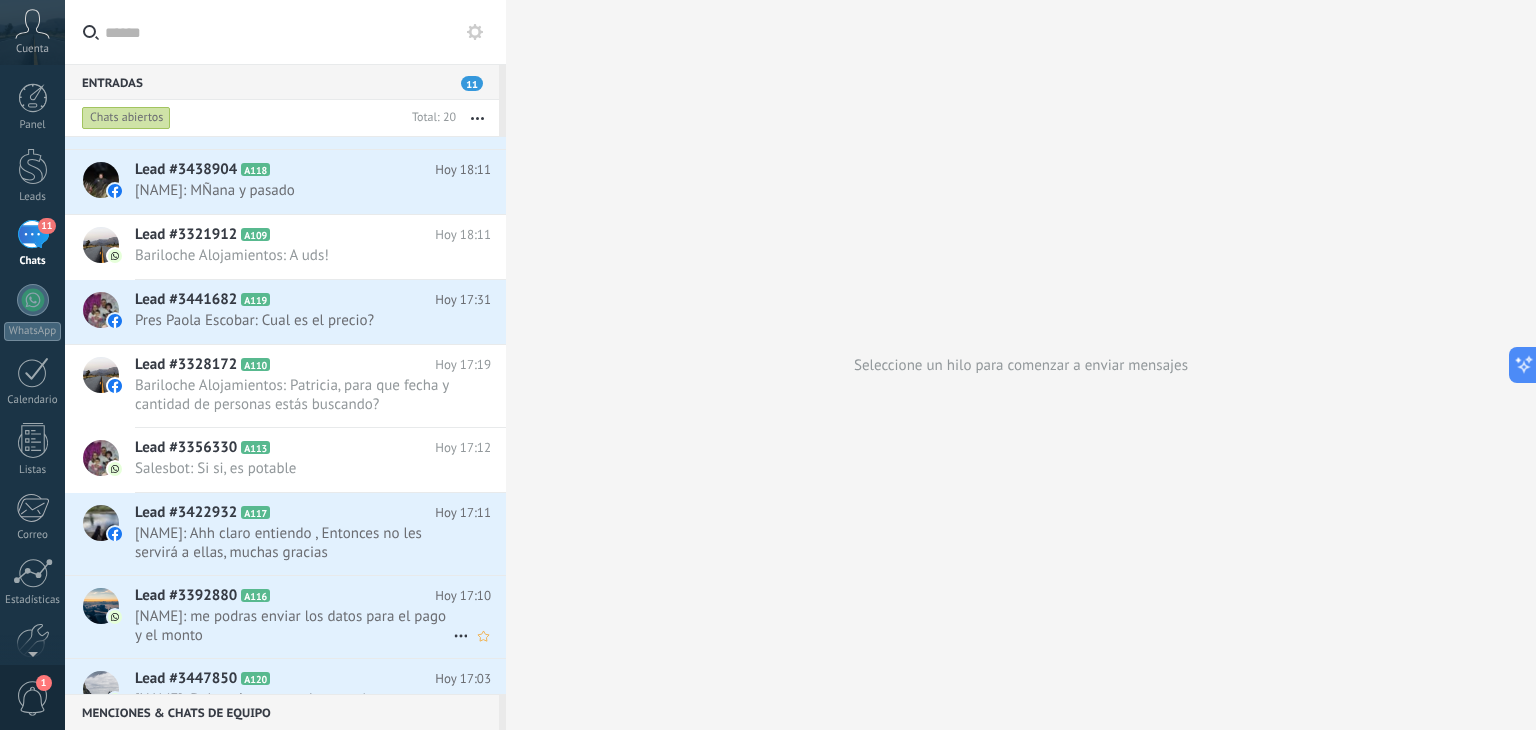 click on "[NAME]: me podras enviar los datos para el pago y el monto" at bounding box center (294, 626) 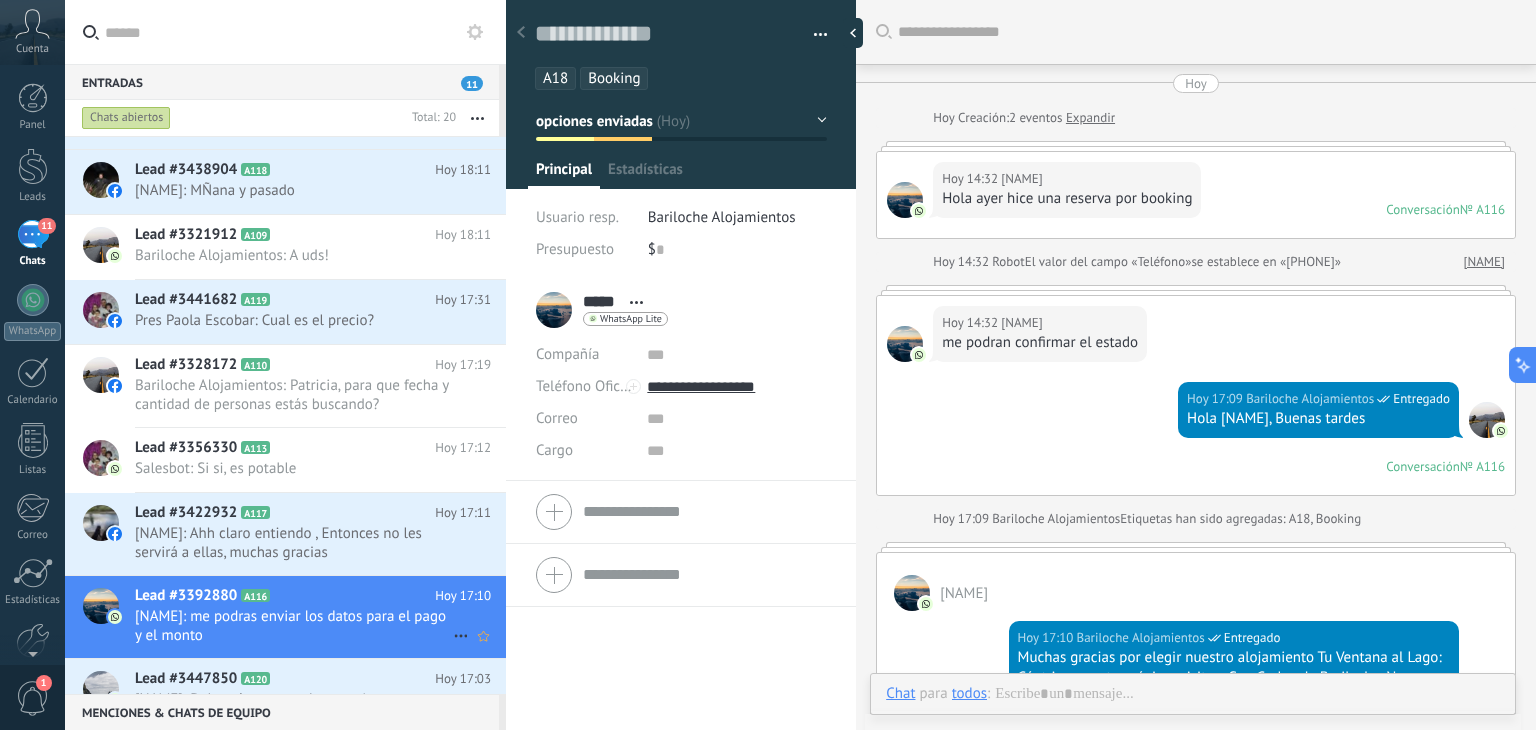 type on "**********" 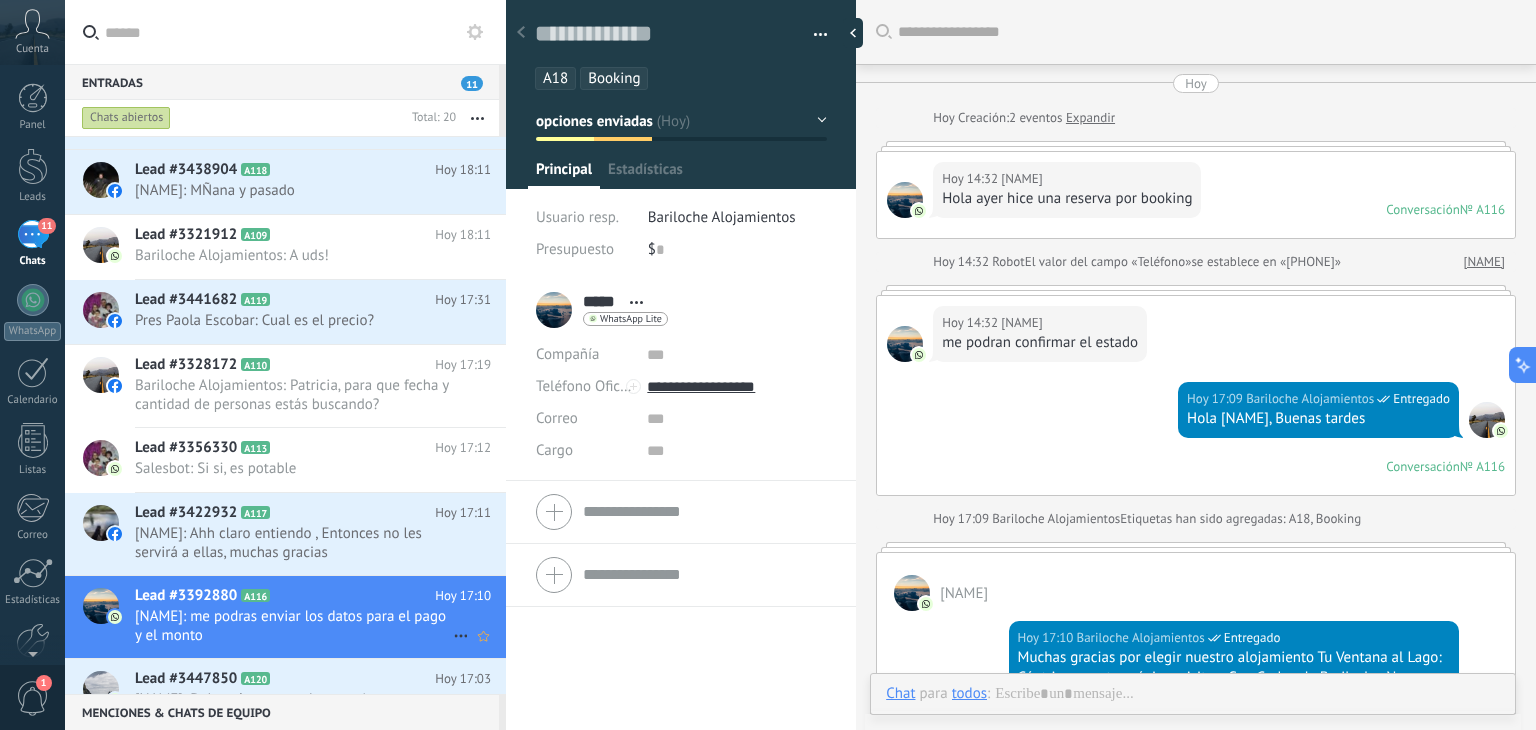 scroll, scrollTop: 29, scrollLeft: 0, axis: vertical 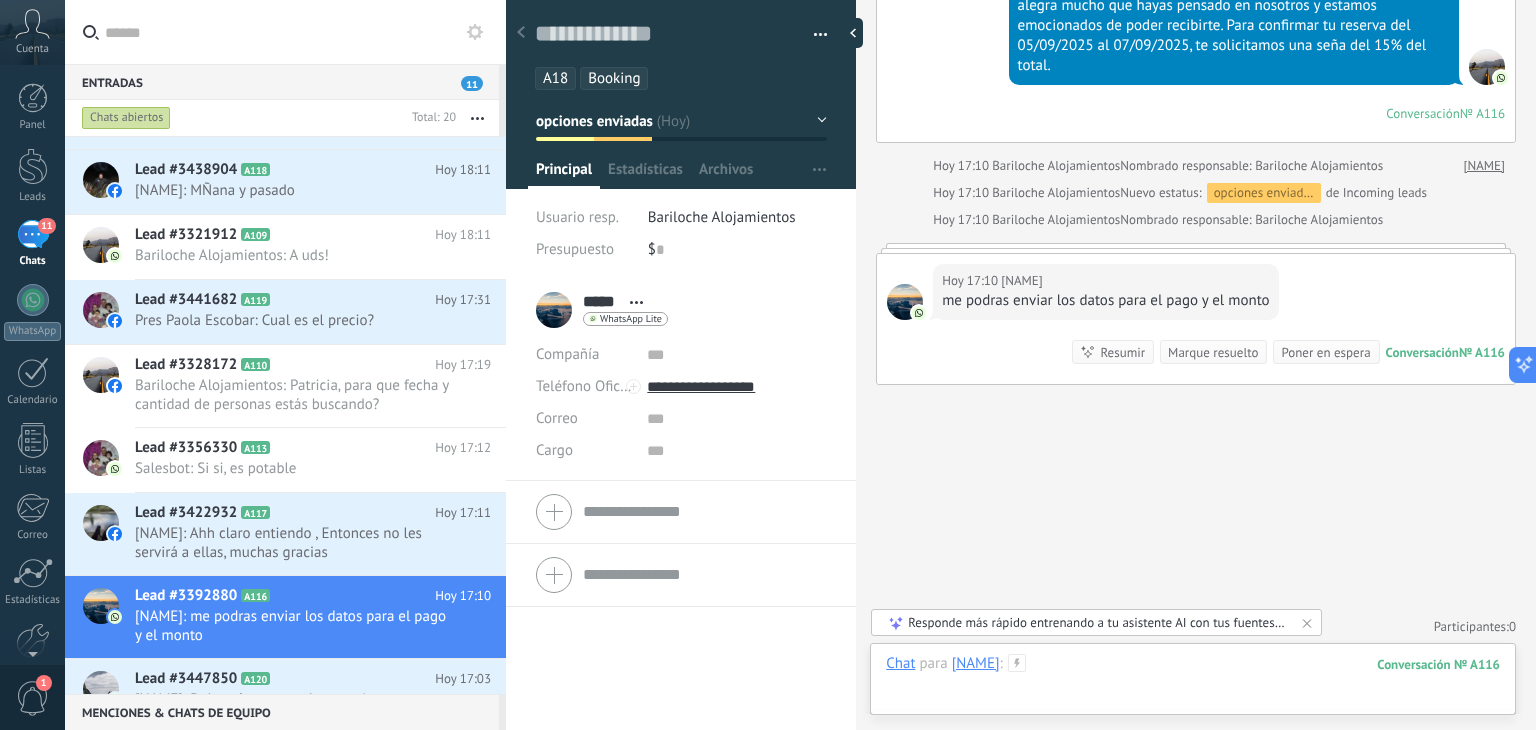 click at bounding box center [1193, 684] 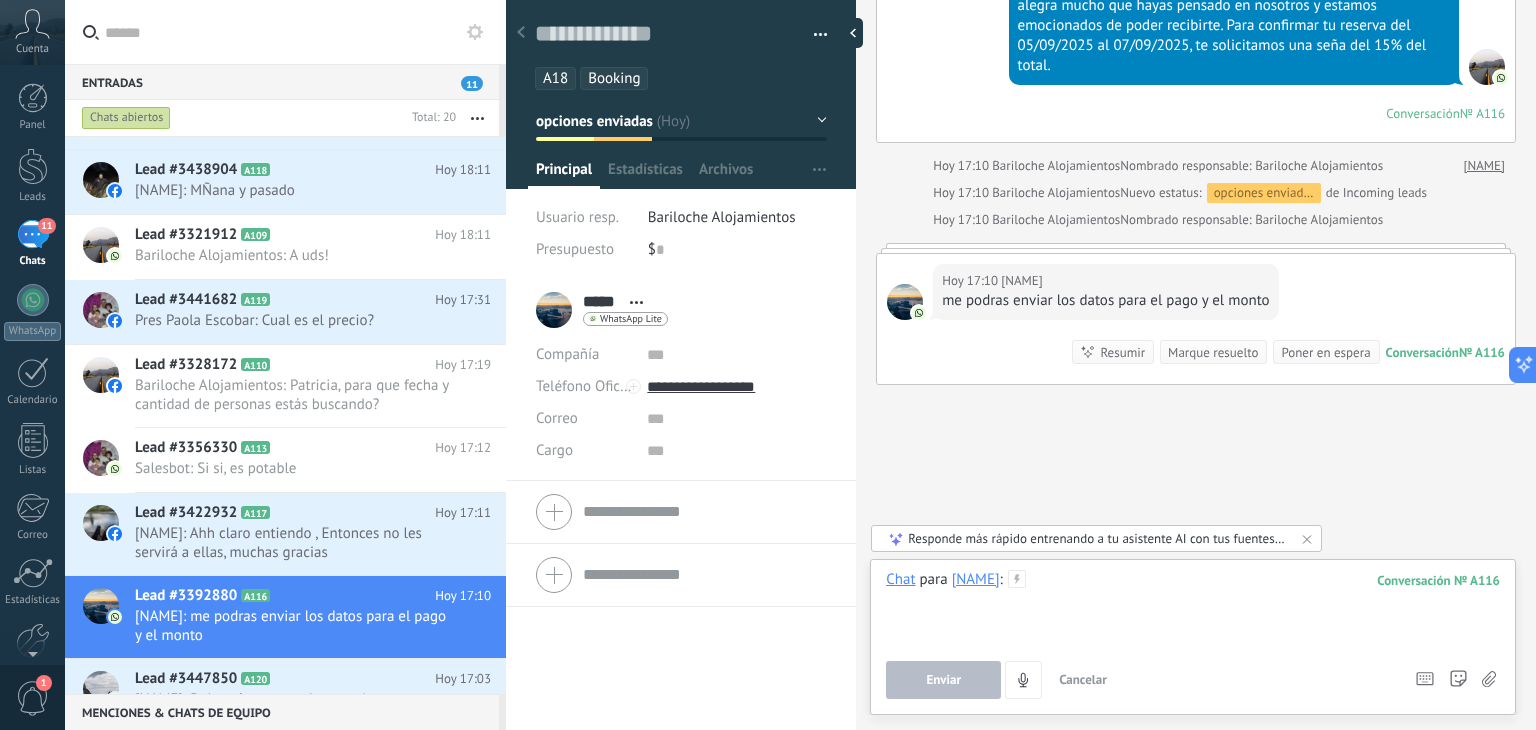 type 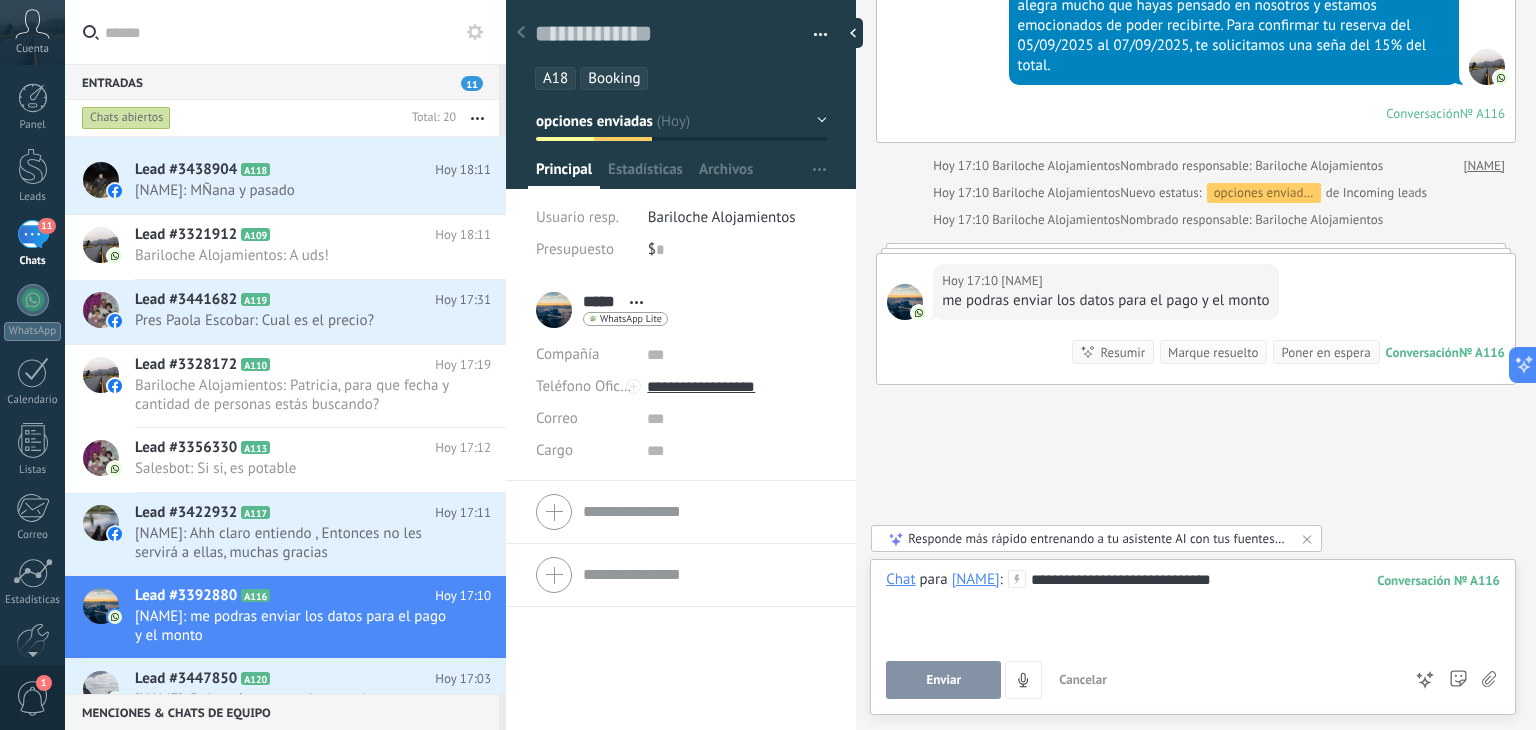 click on "Enviar" at bounding box center [943, 680] 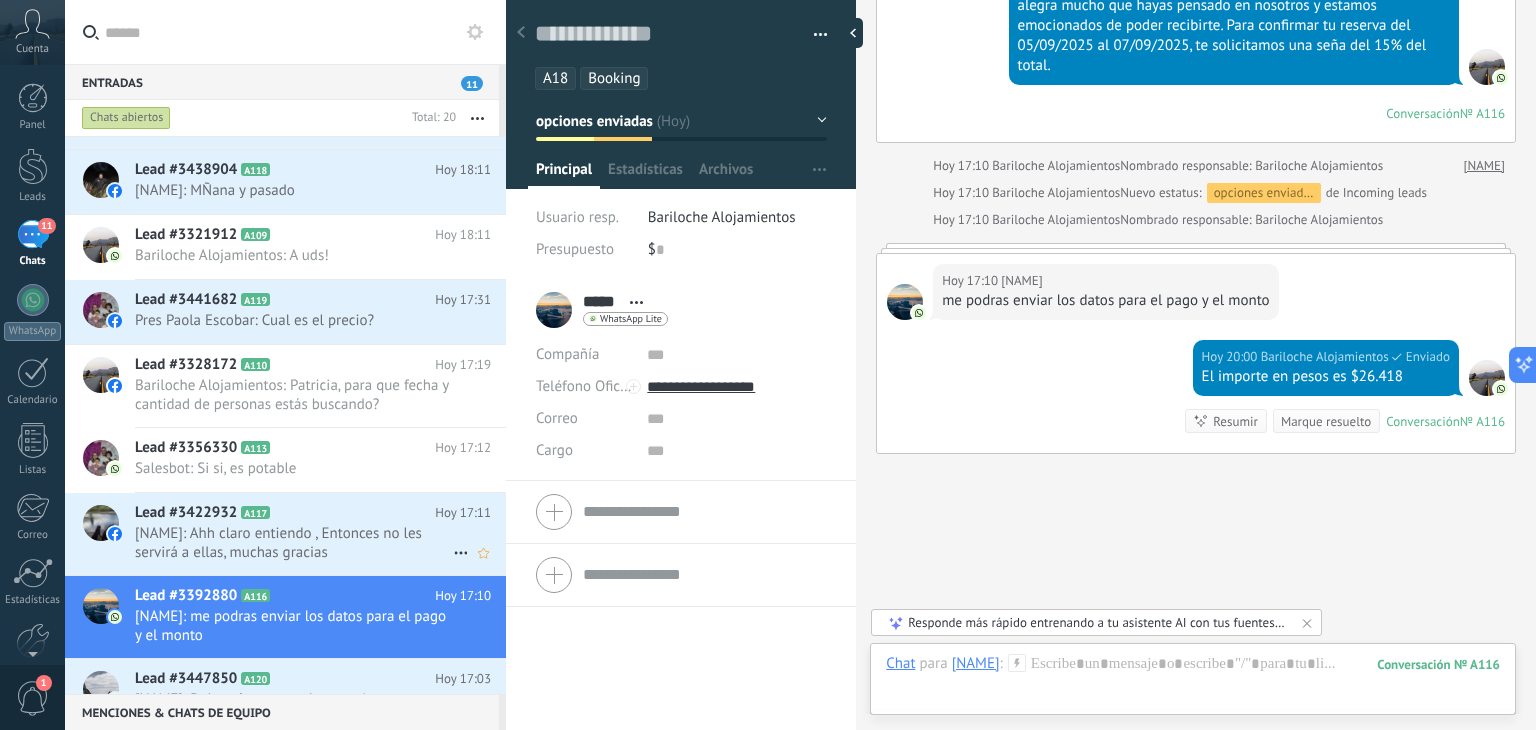 scroll, scrollTop: 762, scrollLeft: 0, axis: vertical 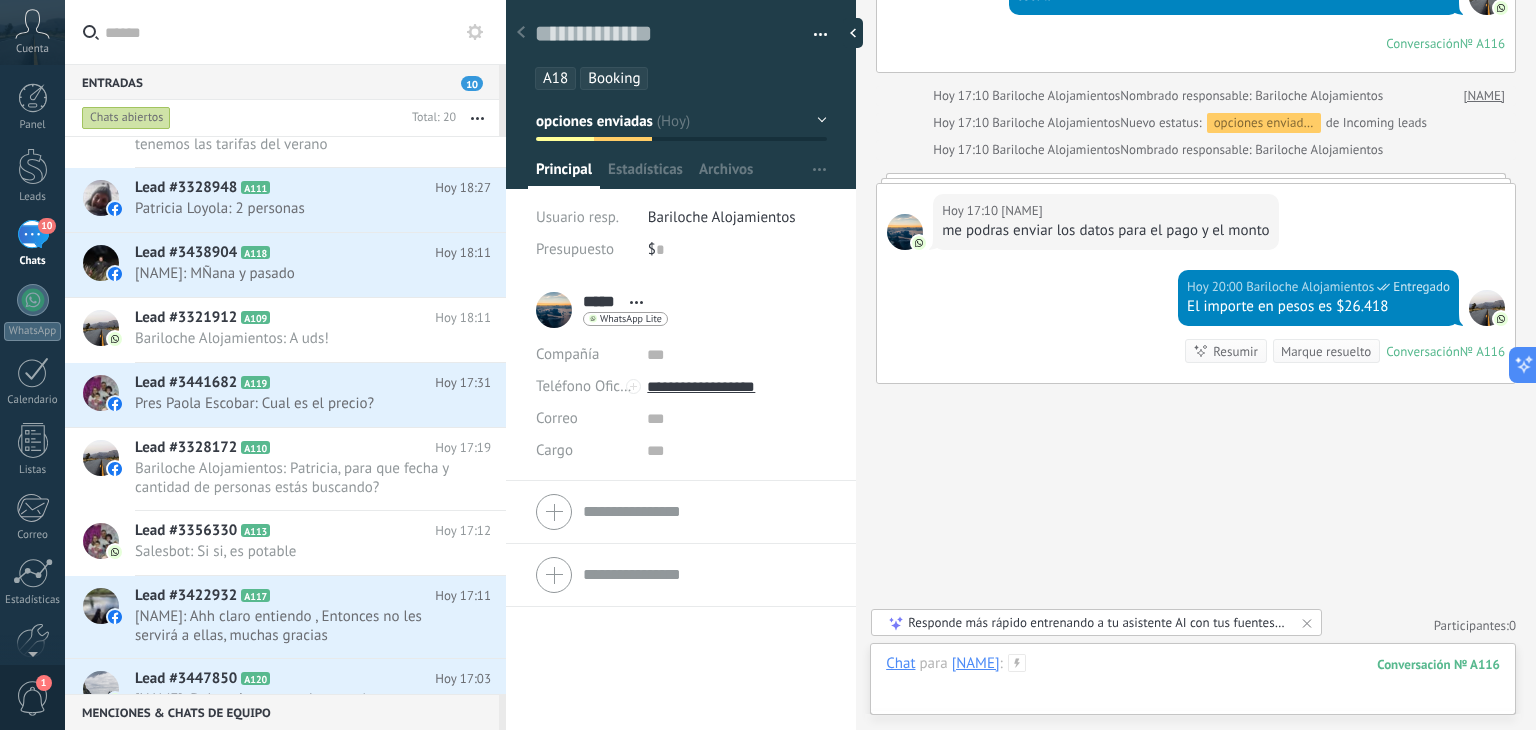 click at bounding box center [1193, 684] 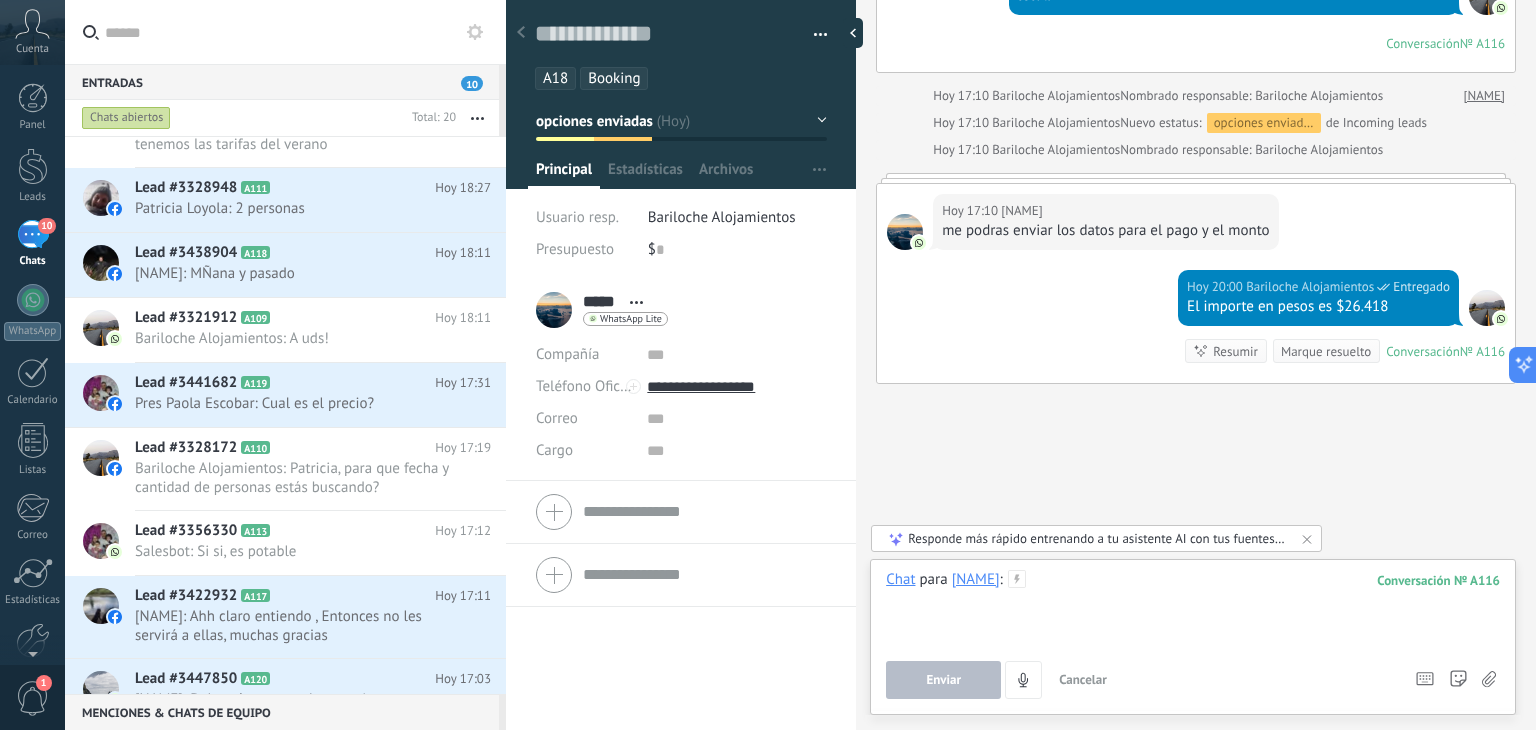 paste 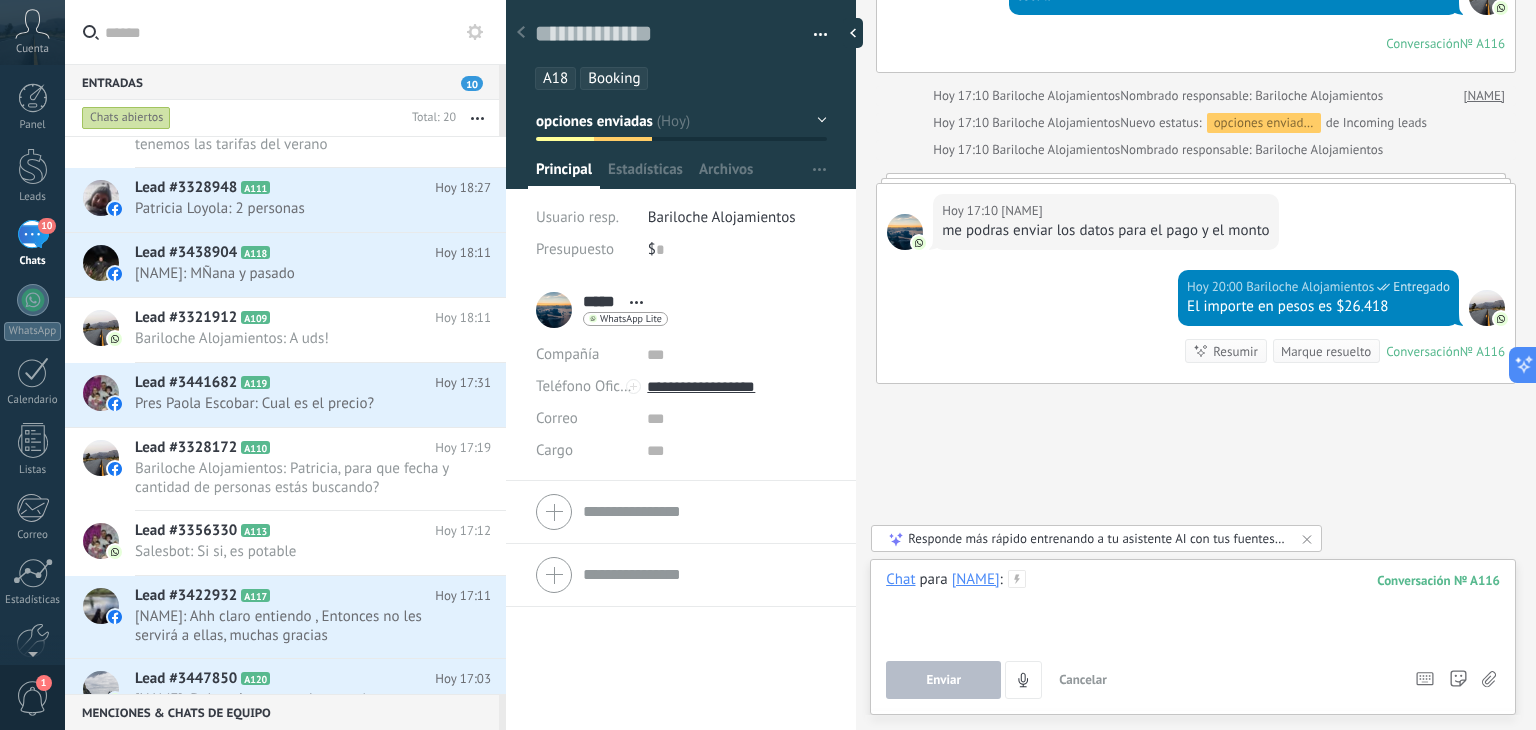type 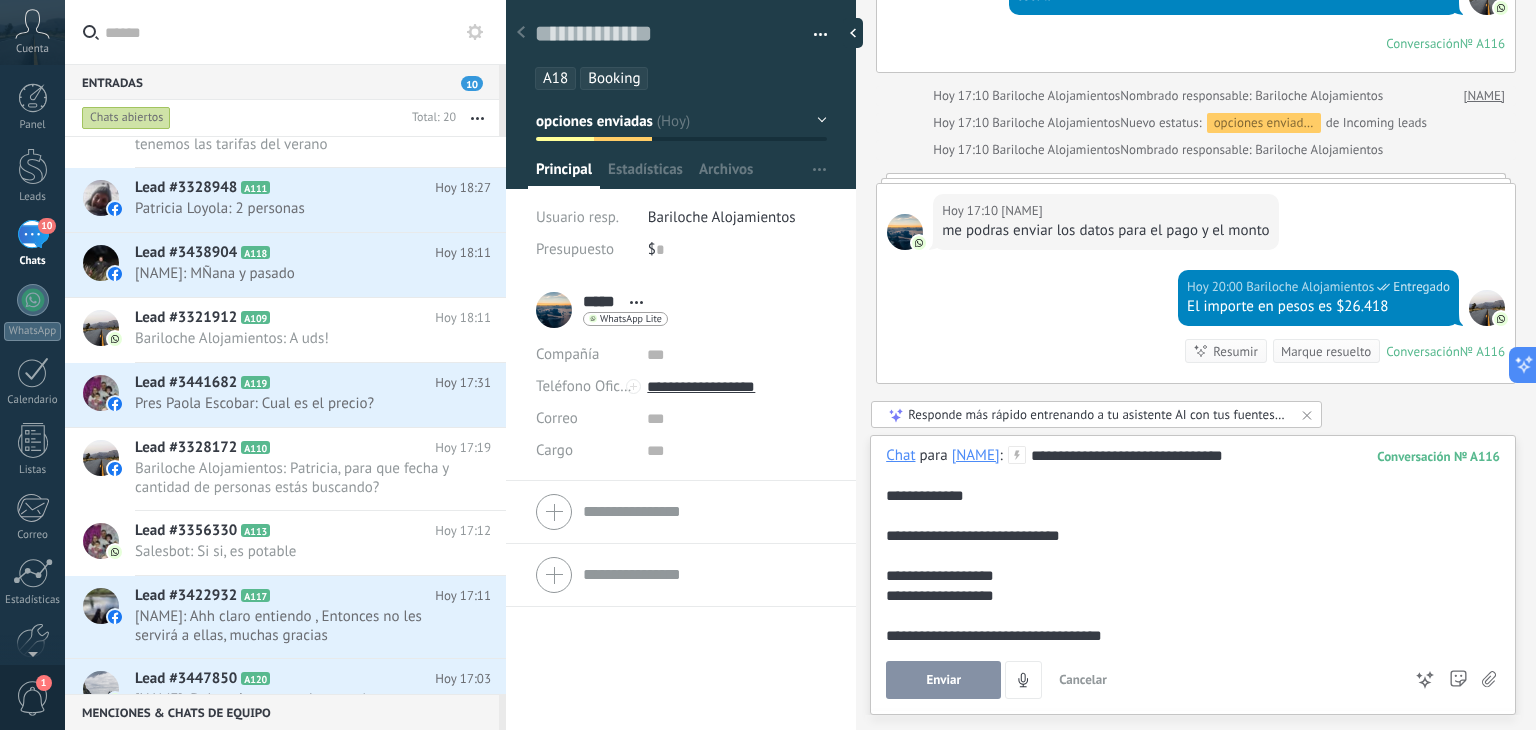 click on "Enviar" at bounding box center [943, 680] 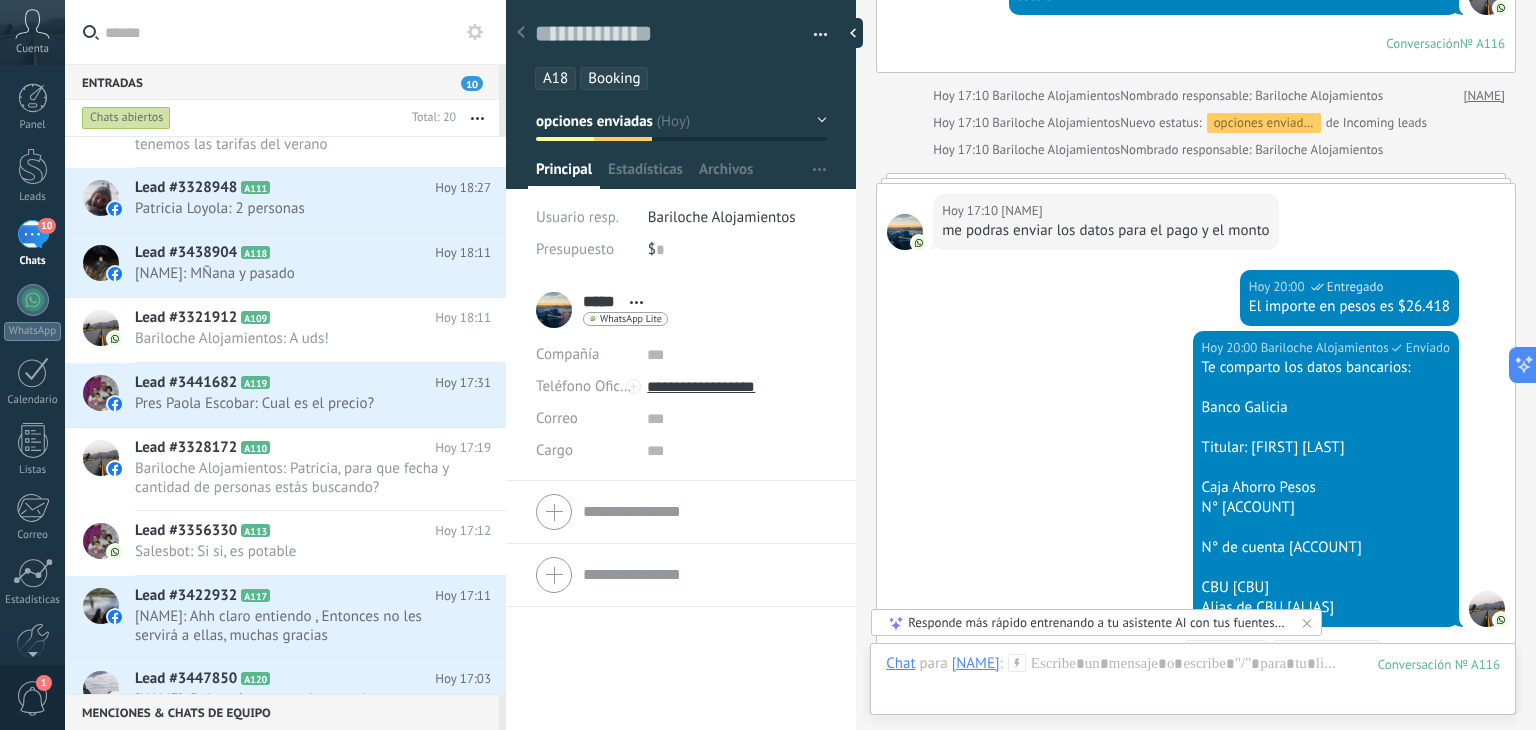 scroll, scrollTop: 1063, scrollLeft: 0, axis: vertical 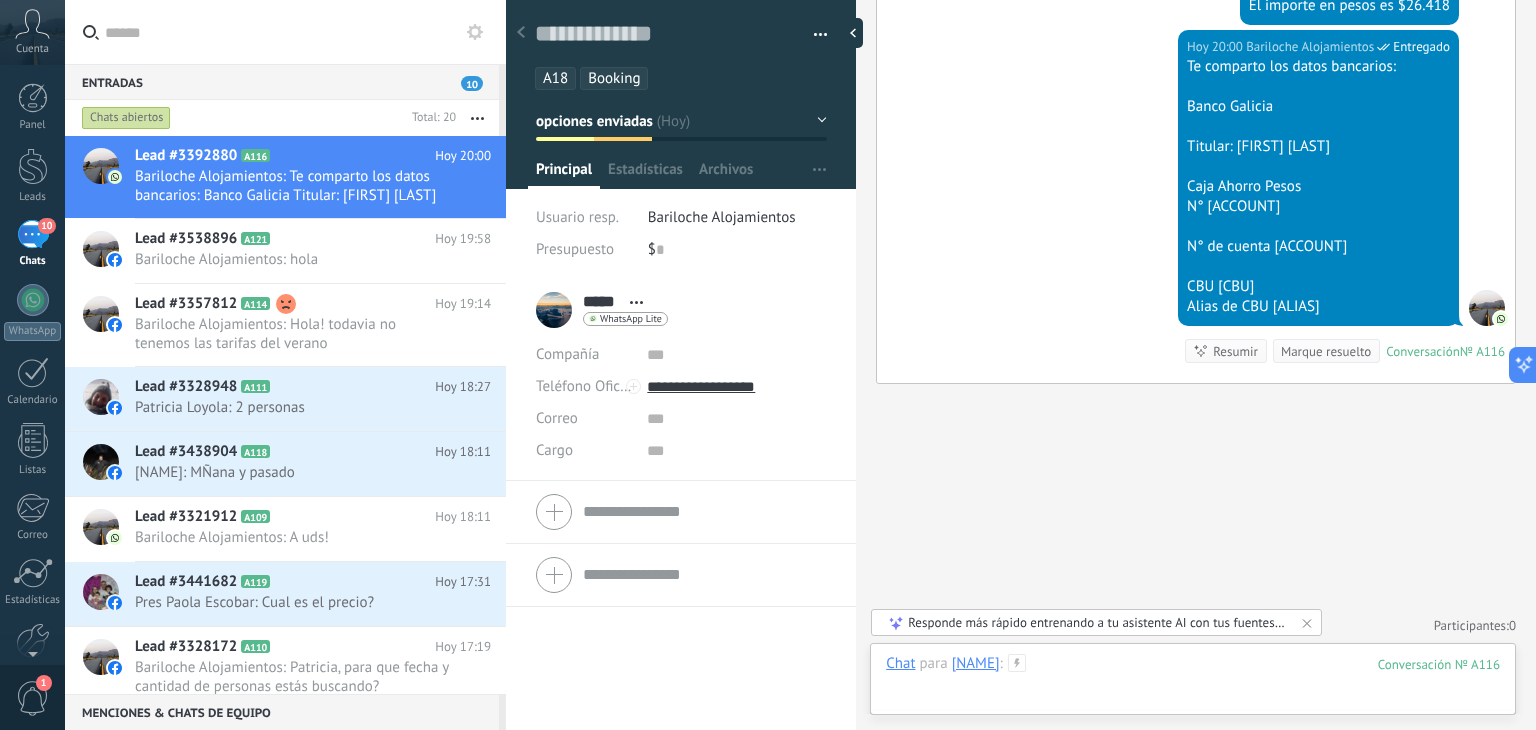 click at bounding box center [1193, 684] 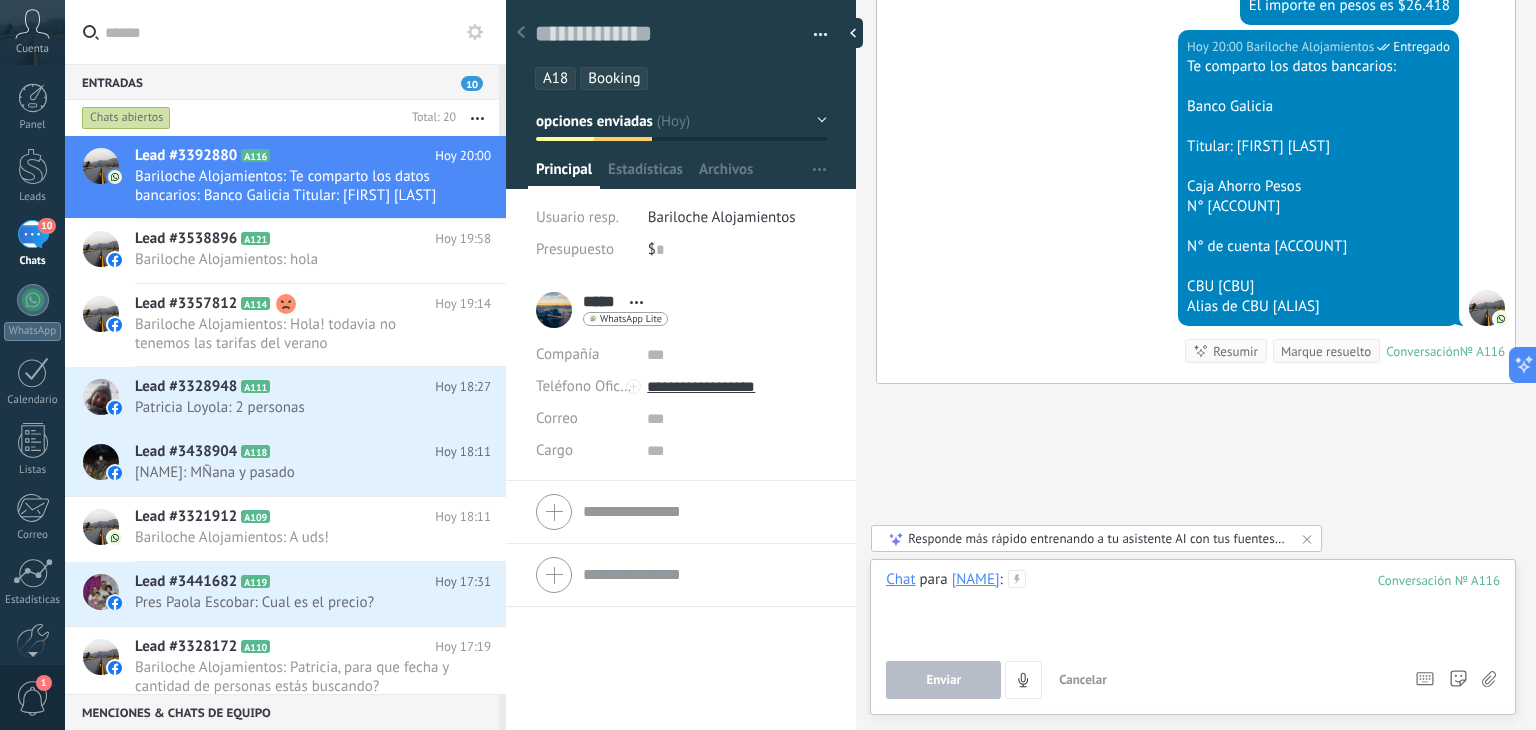 type 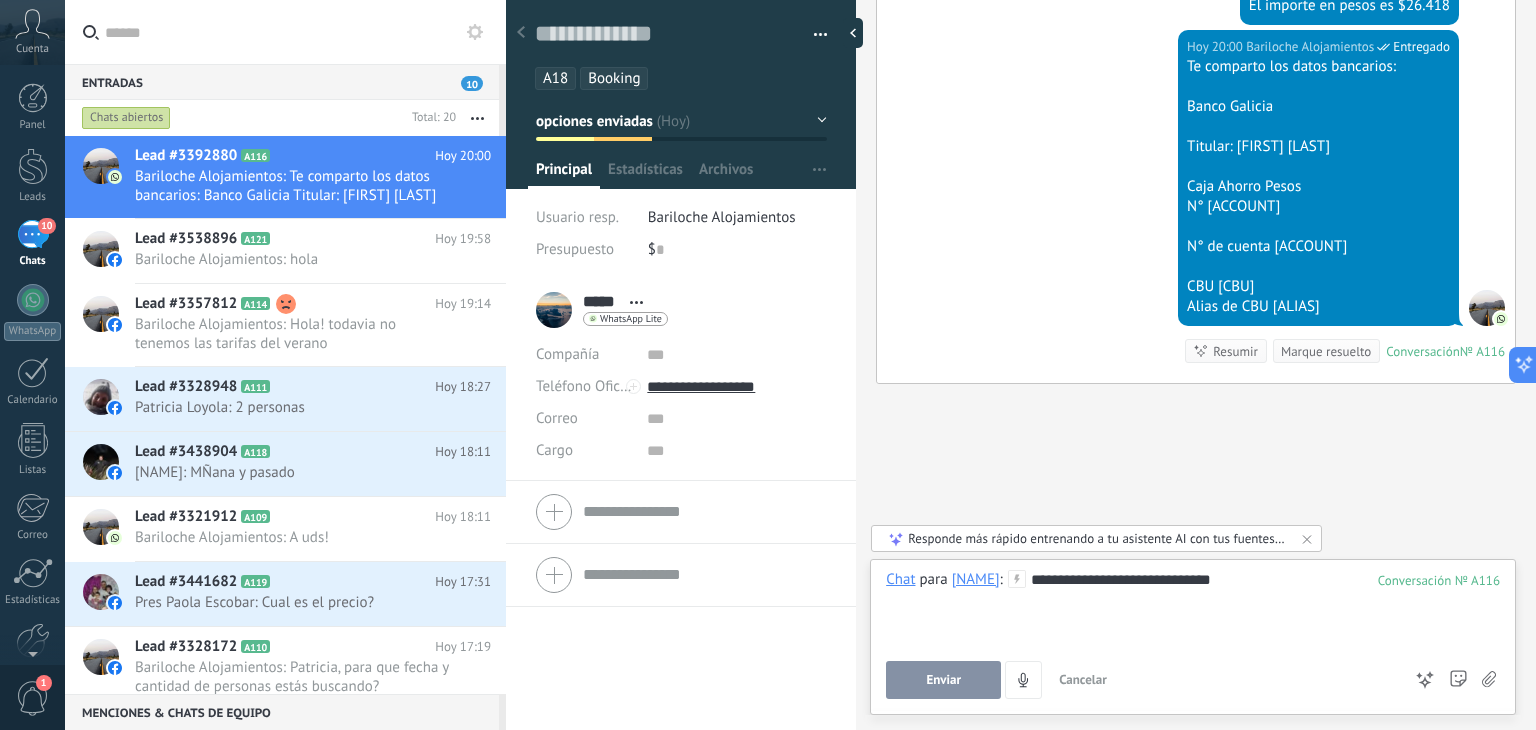 scroll, scrollTop: 1102, scrollLeft: 0, axis: vertical 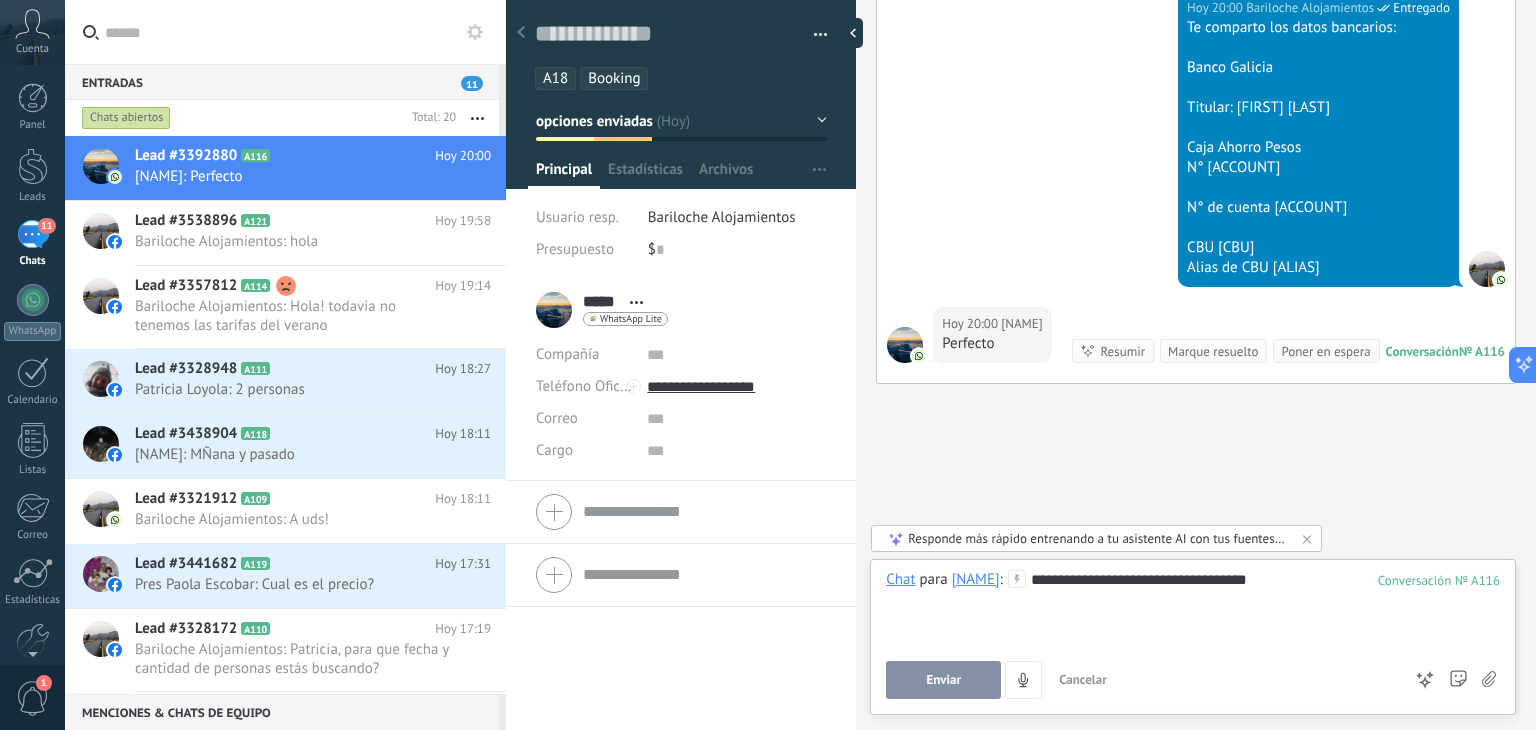 click on "Enviar" at bounding box center (943, 680) 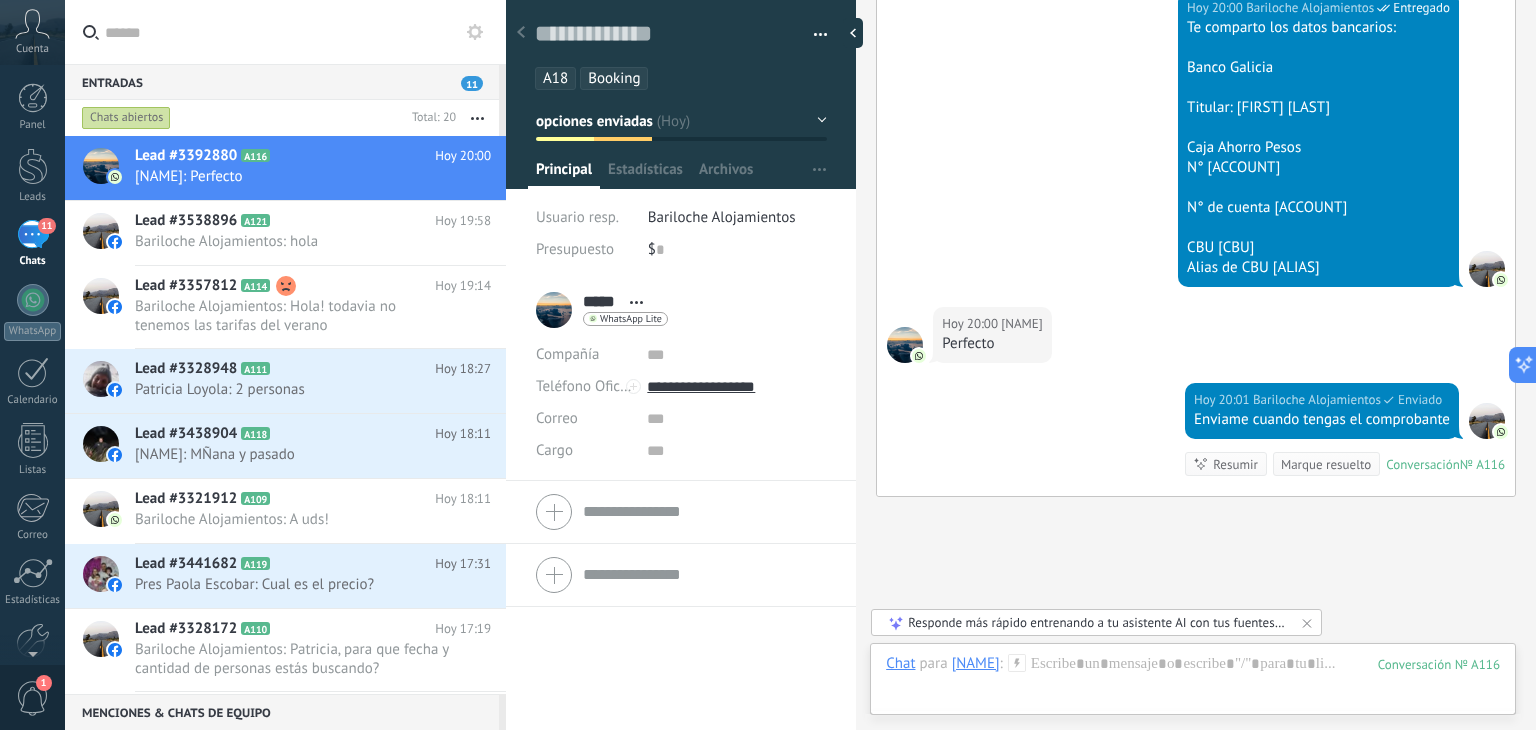 scroll, scrollTop: 1215, scrollLeft: 0, axis: vertical 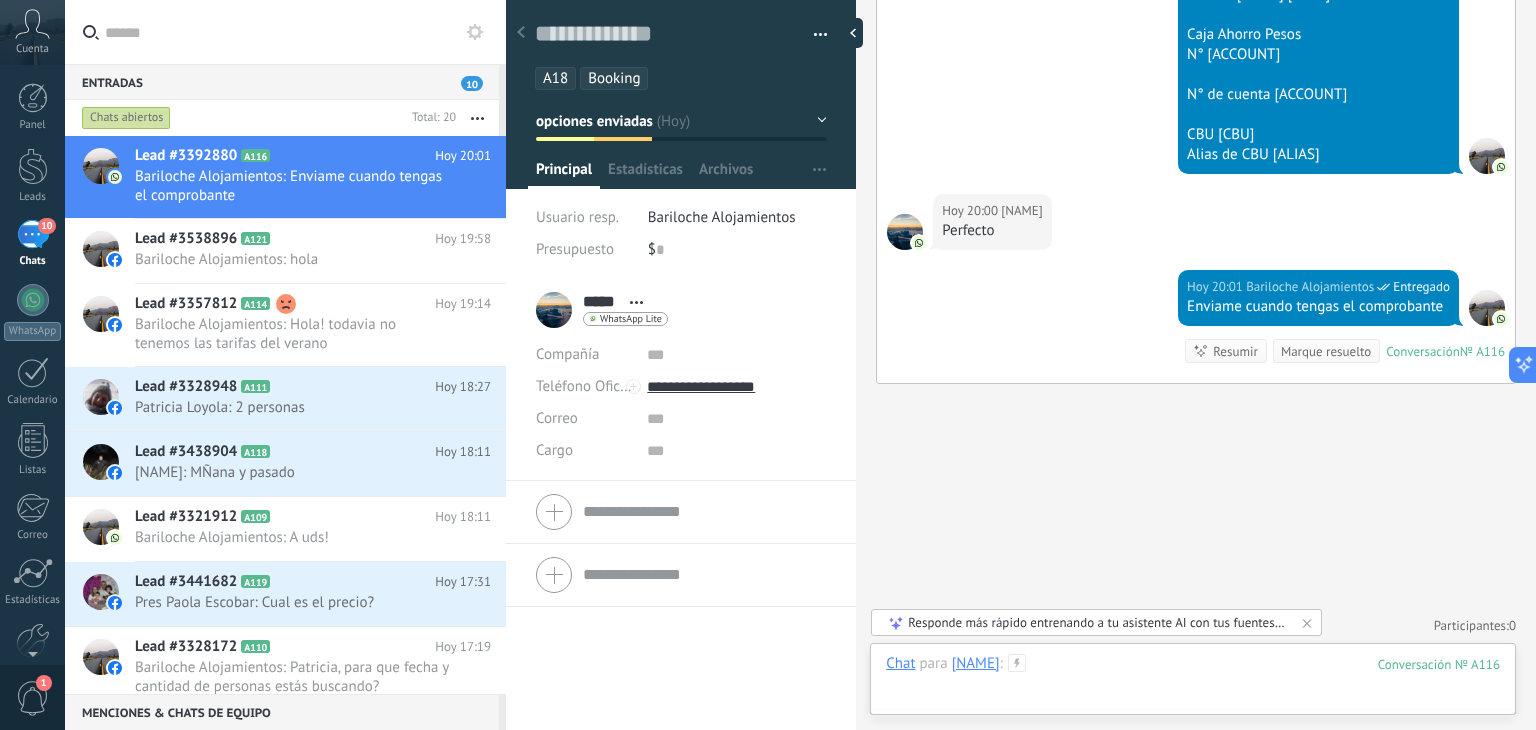 click at bounding box center (1193, 684) 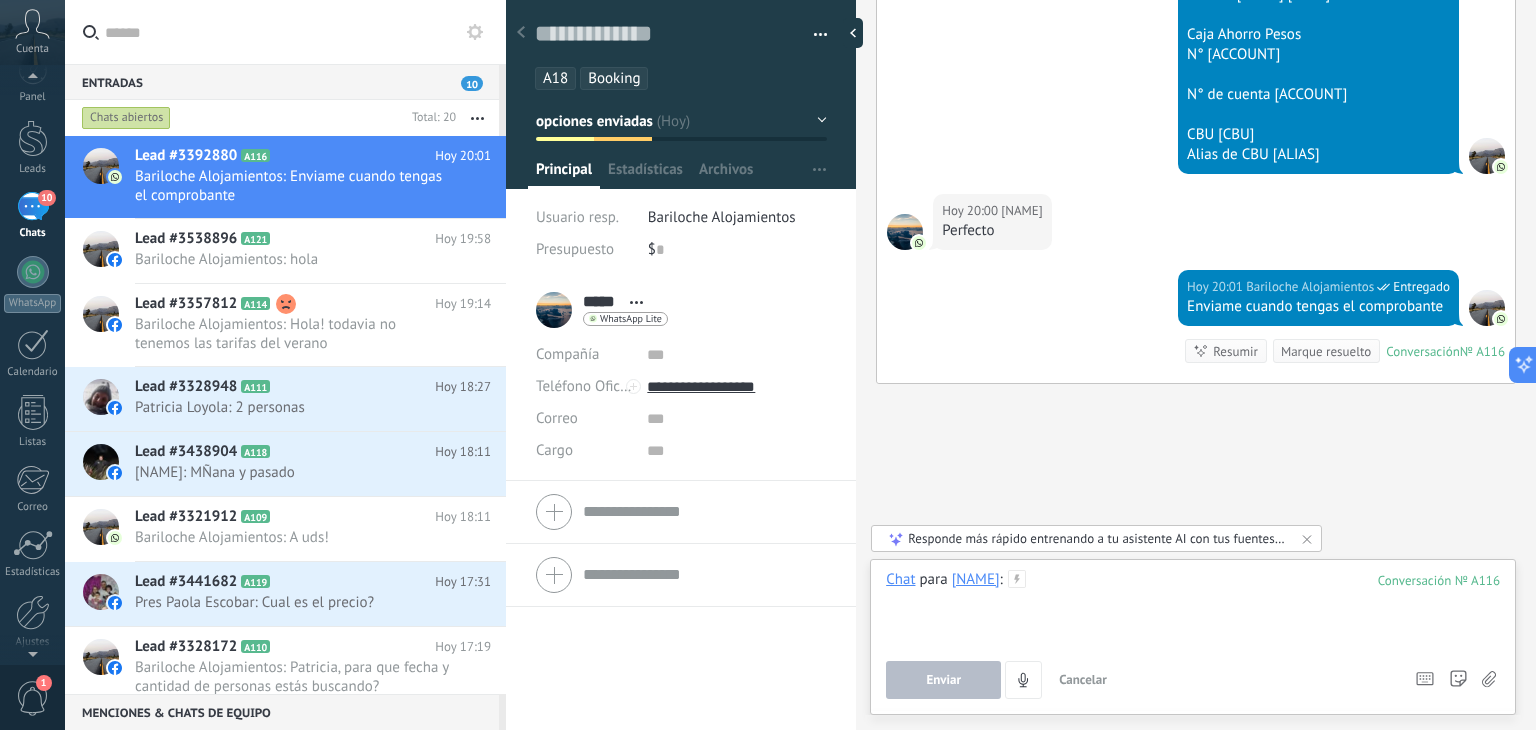 scroll, scrollTop: 0, scrollLeft: 0, axis: both 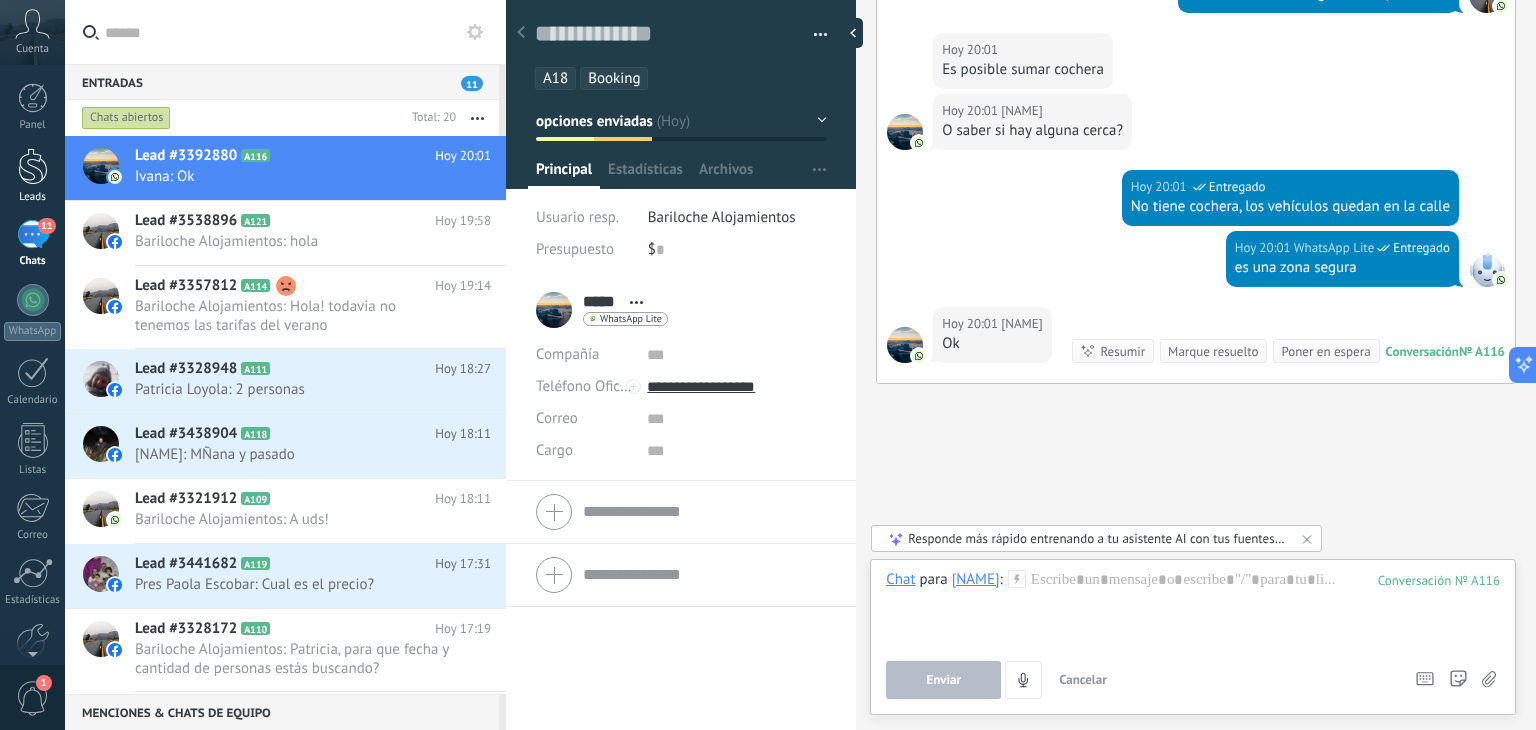 click at bounding box center (33, 166) 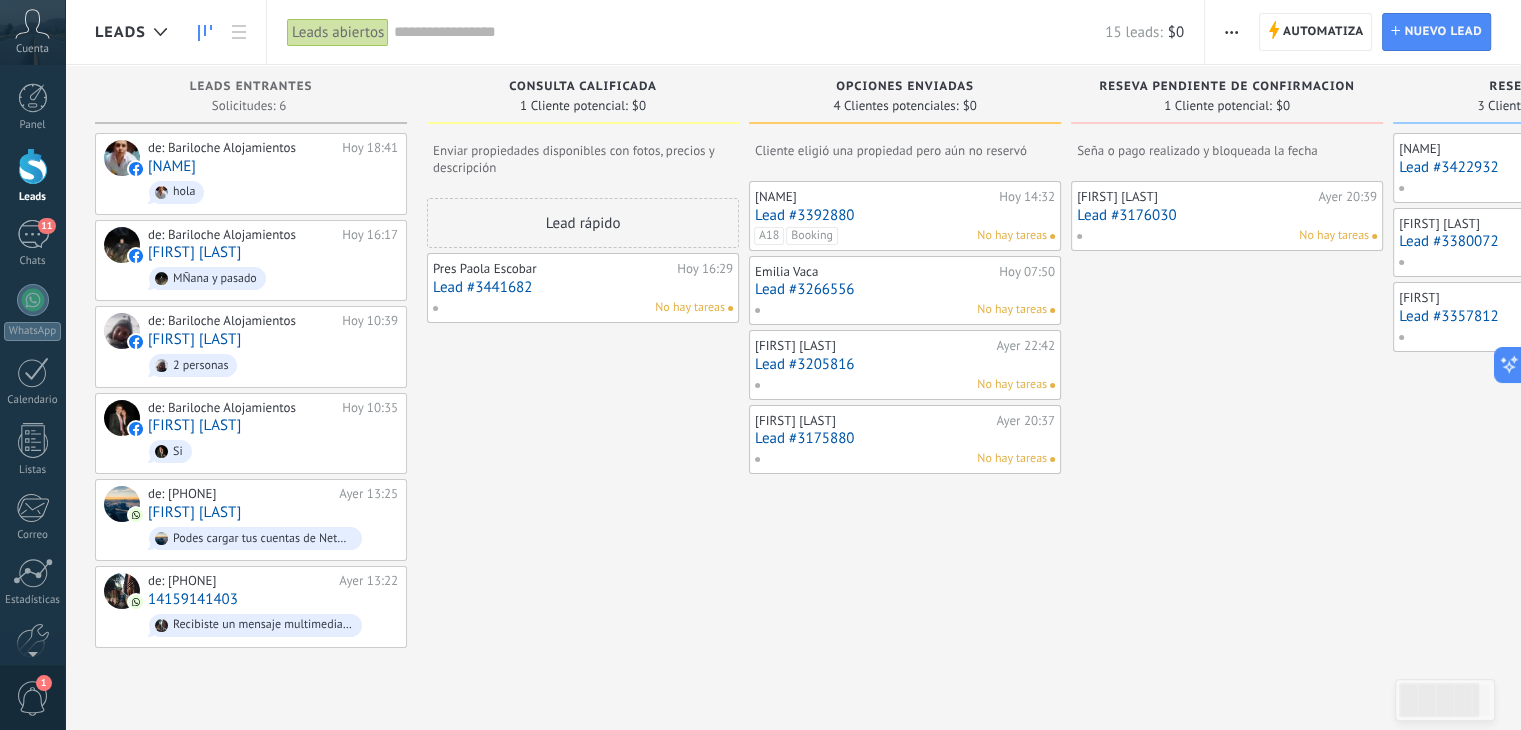 click on "Lead #3441682" at bounding box center [583, 287] 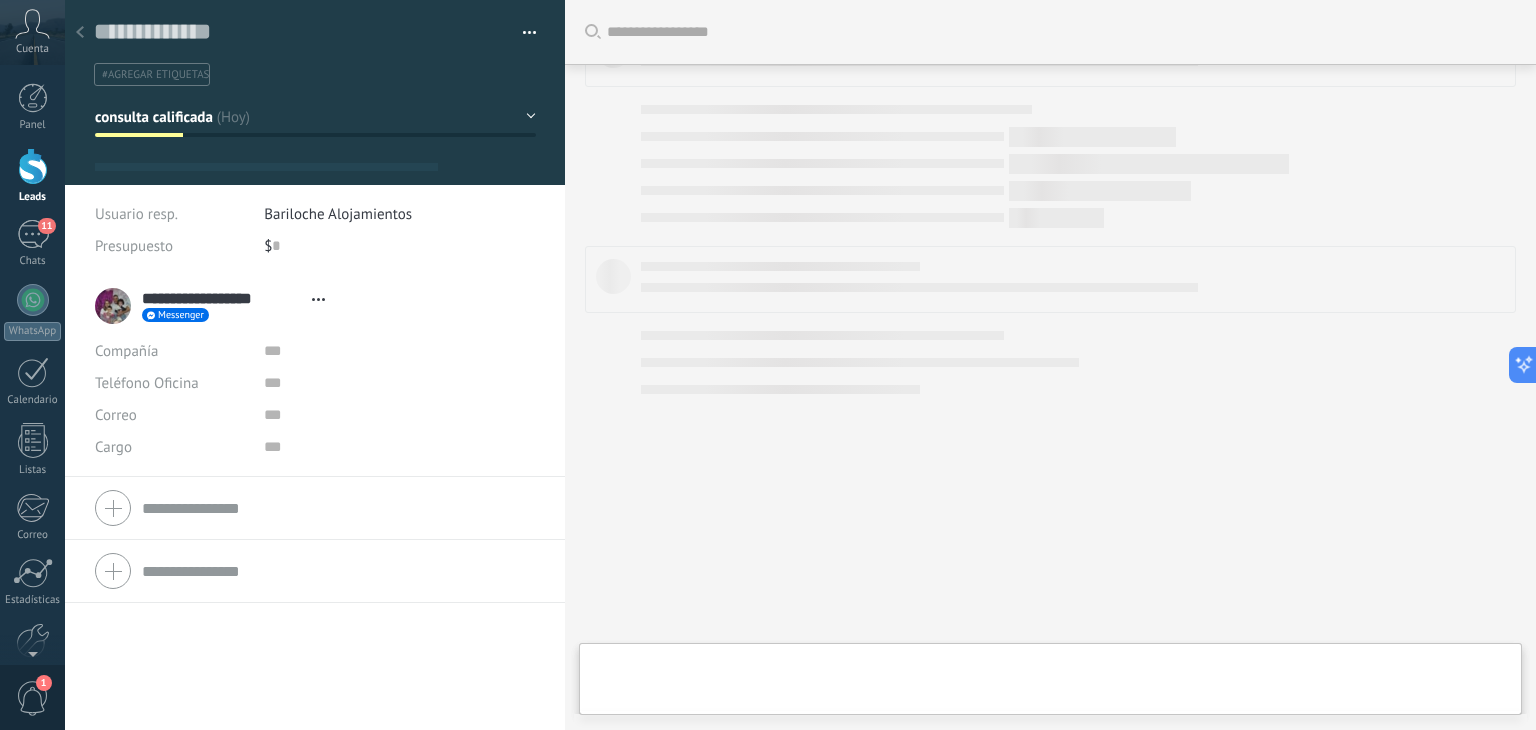 type on "**********" 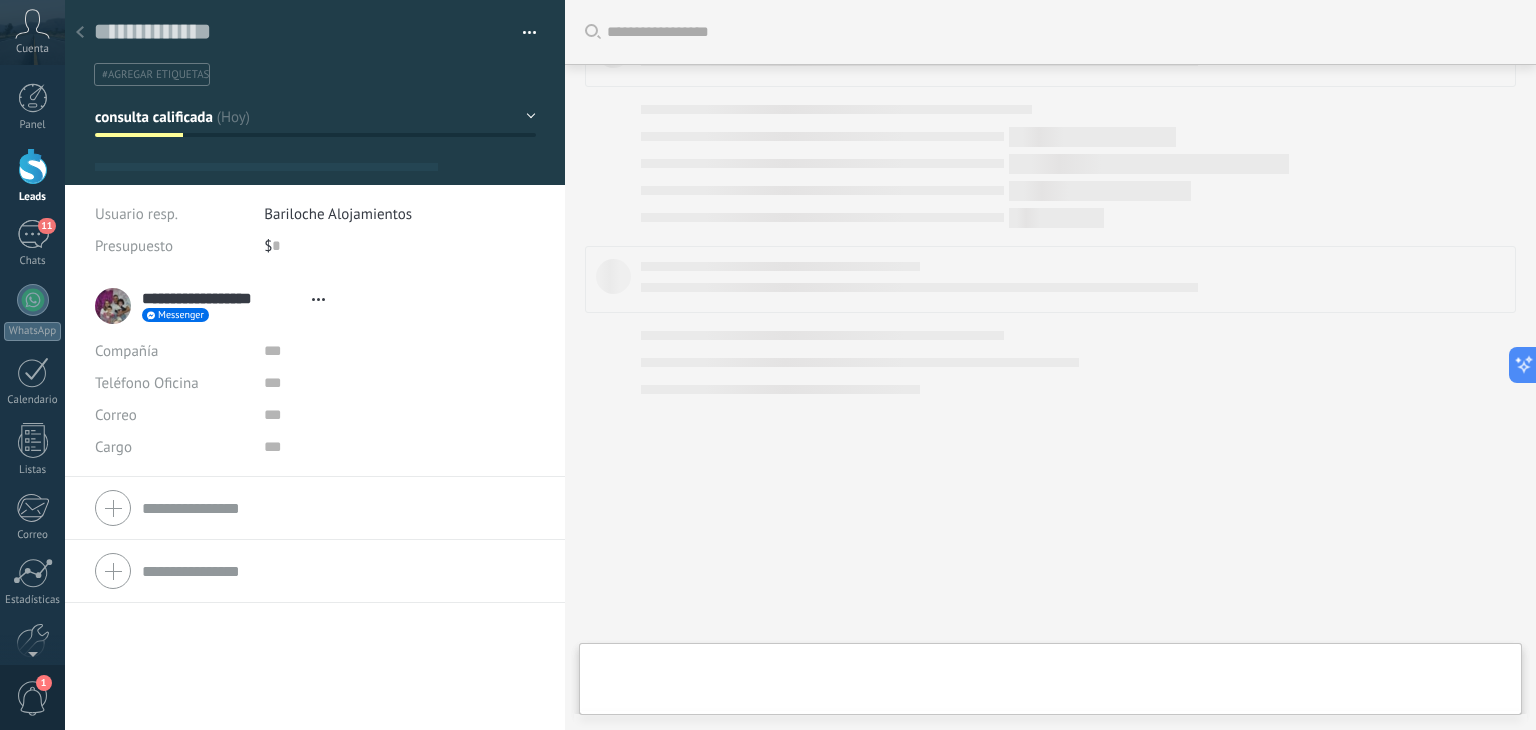 scroll, scrollTop: 1016, scrollLeft: 0, axis: vertical 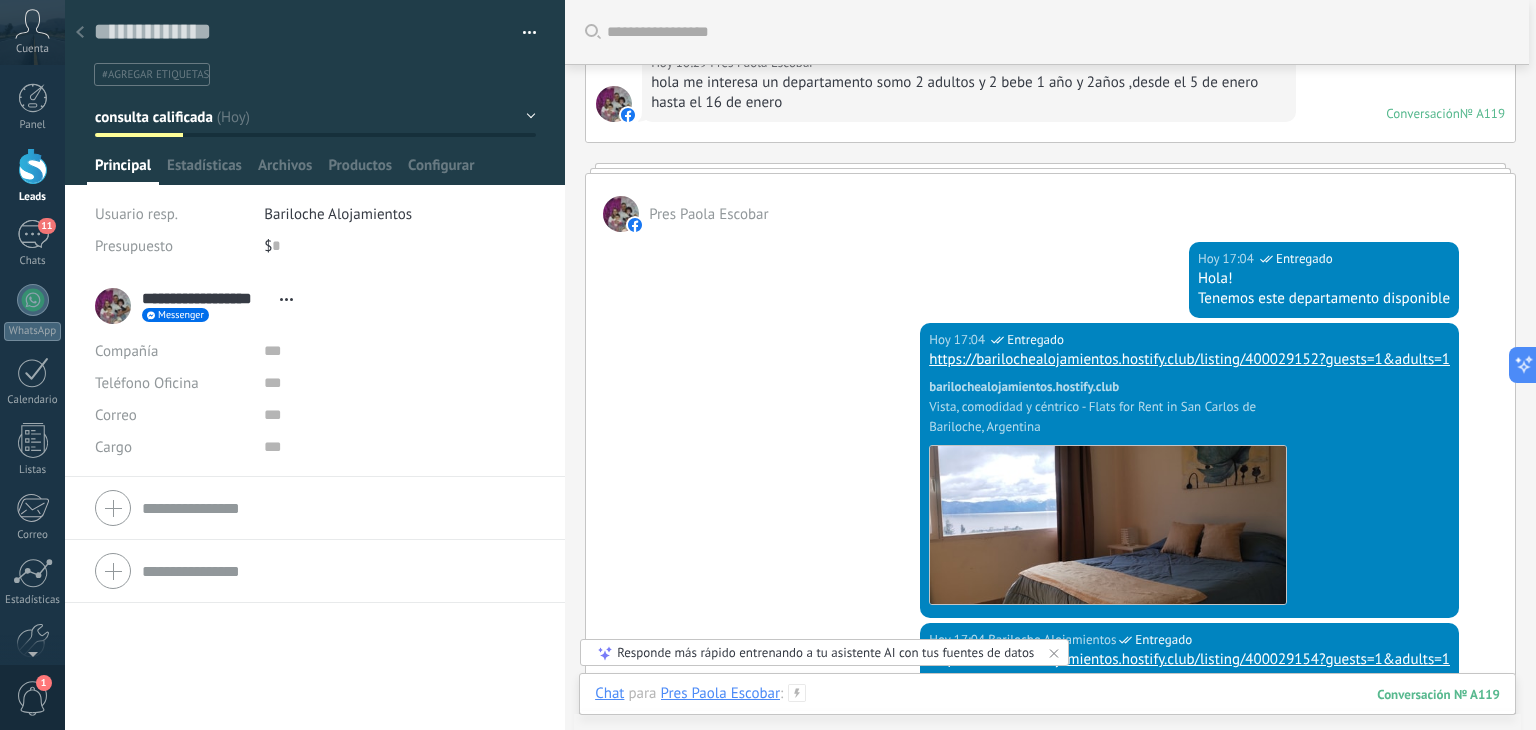 click at bounding box center (1047, 714) 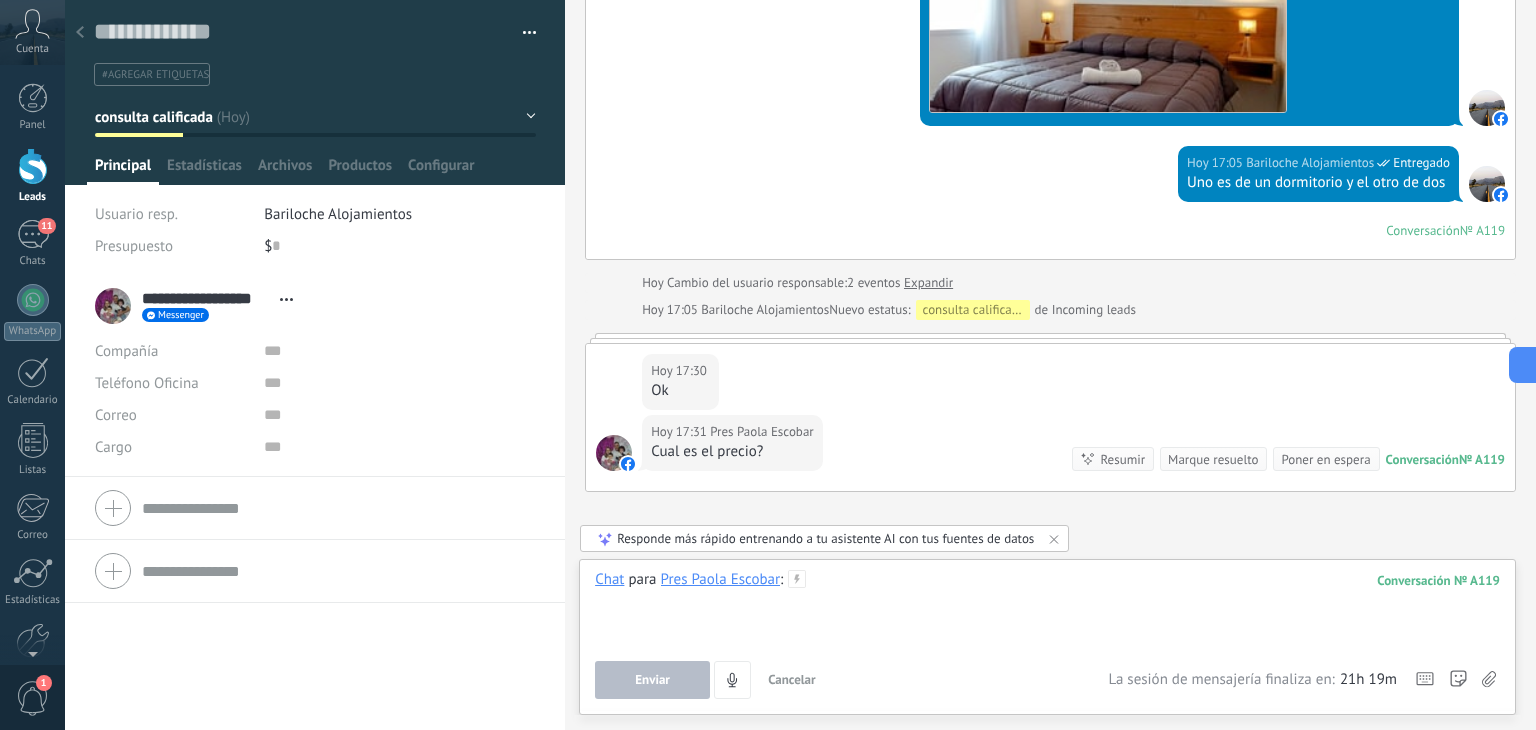 scroll, scrollTop: 1016, scrollLeft: 0, axis: vertical 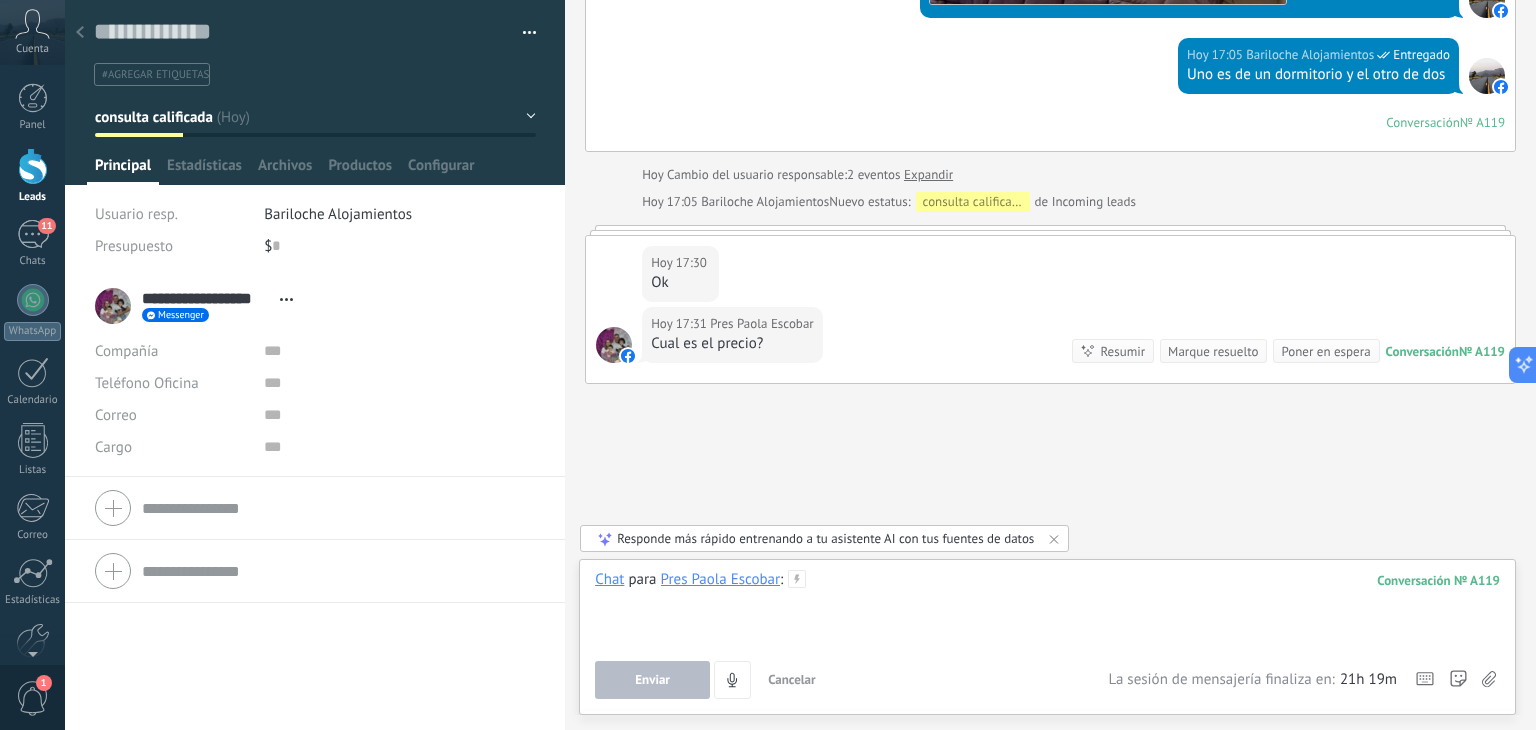 click at bounding box center (1047, 608) 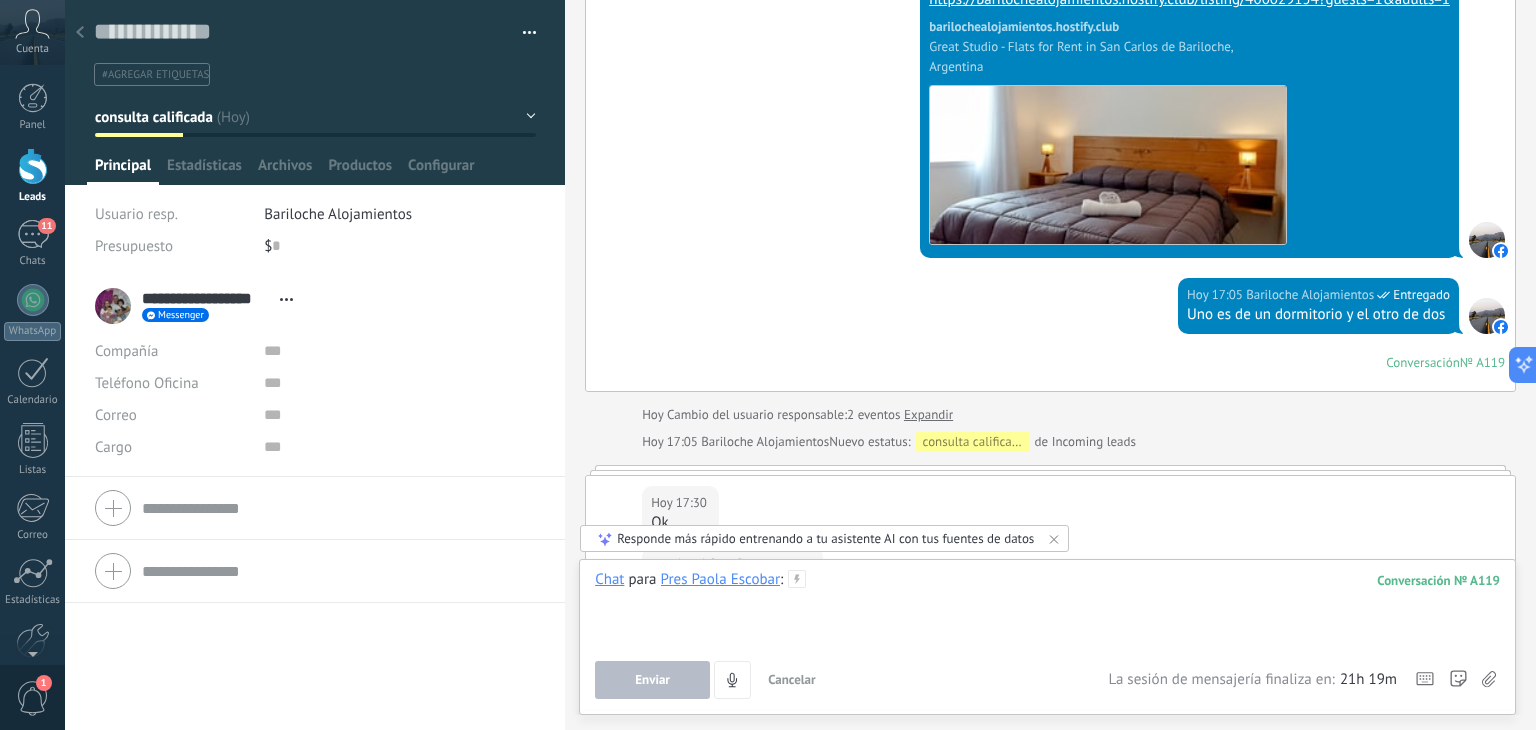 scroll, scrollTop: 1016, scrollLeft: 0, axis: vertical 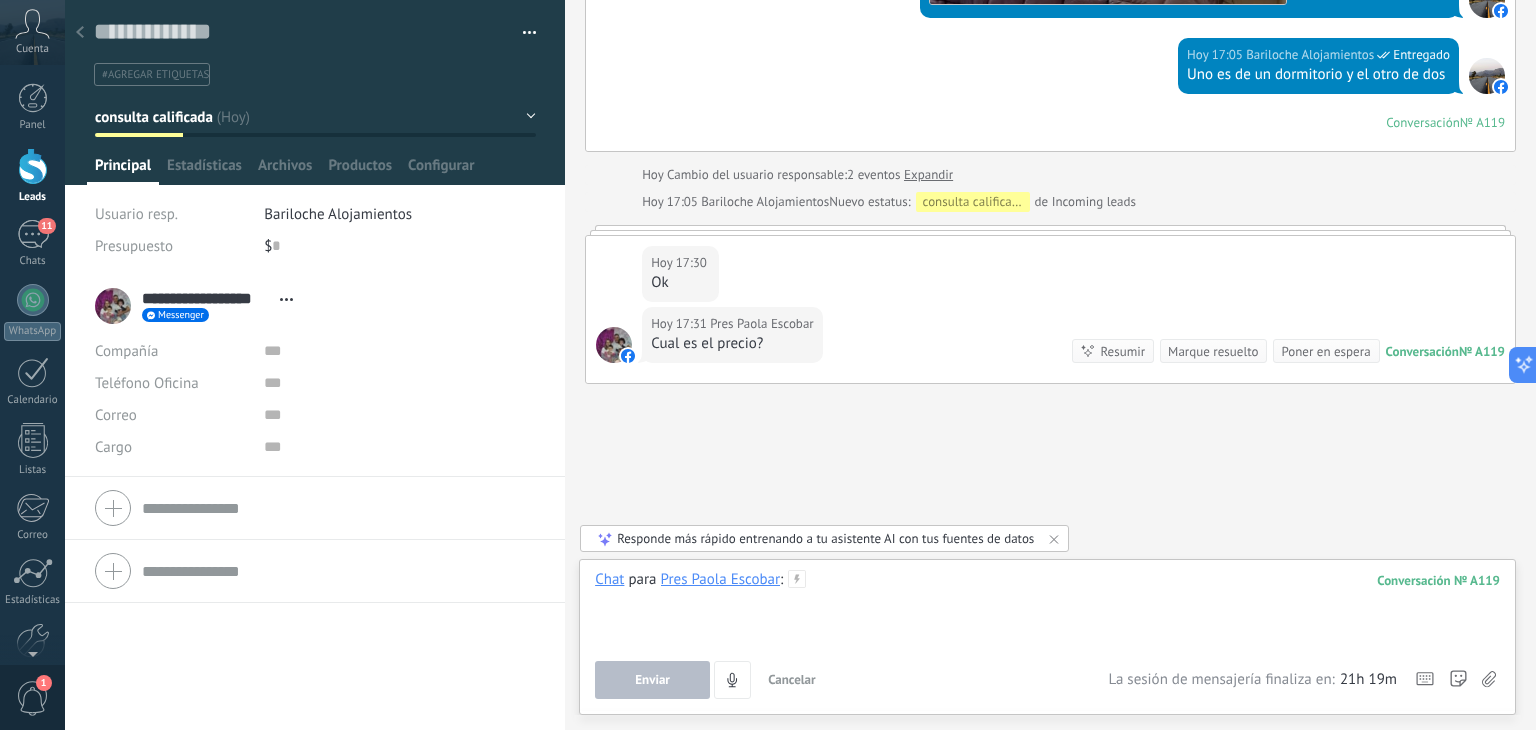 type 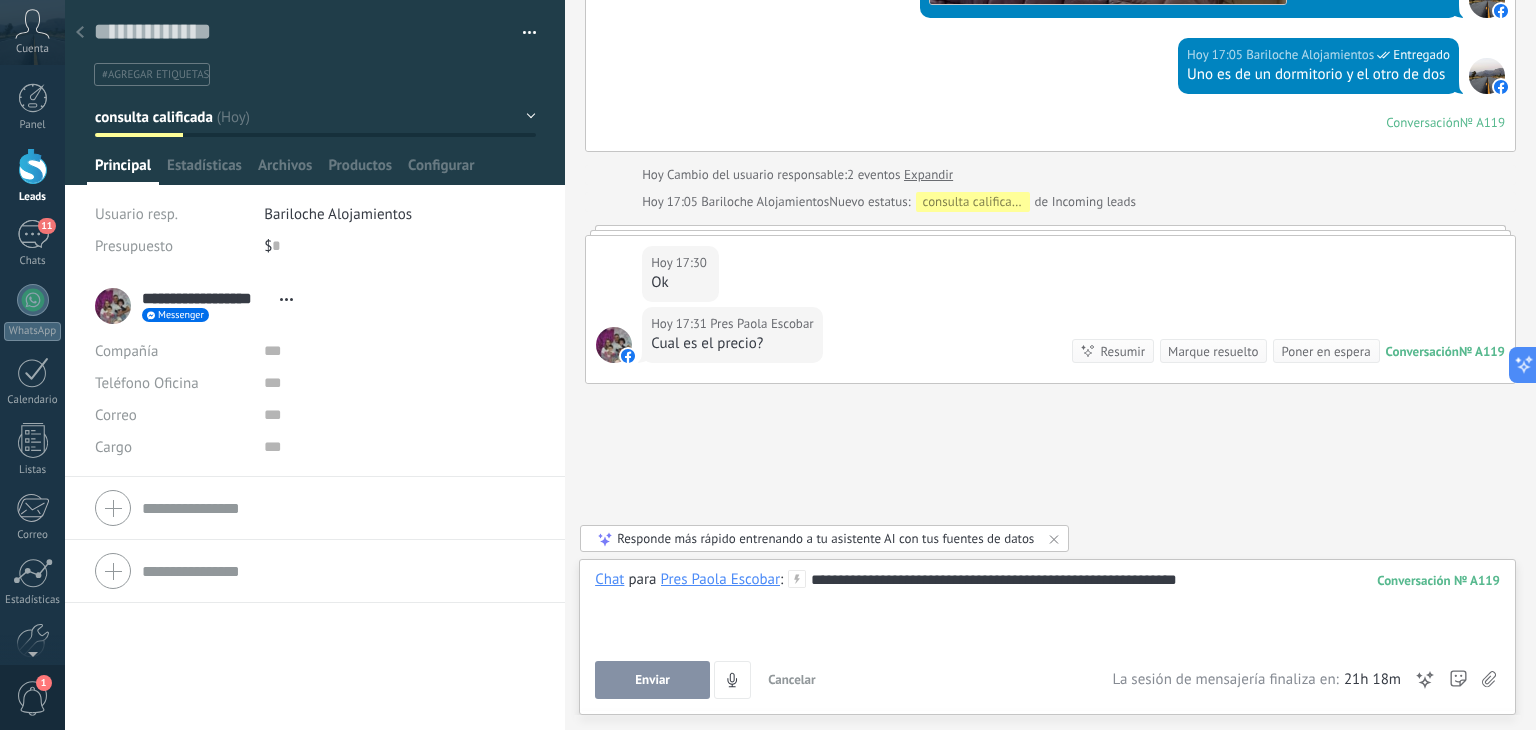 click on "Enviar" at bounding box center (652, 680) 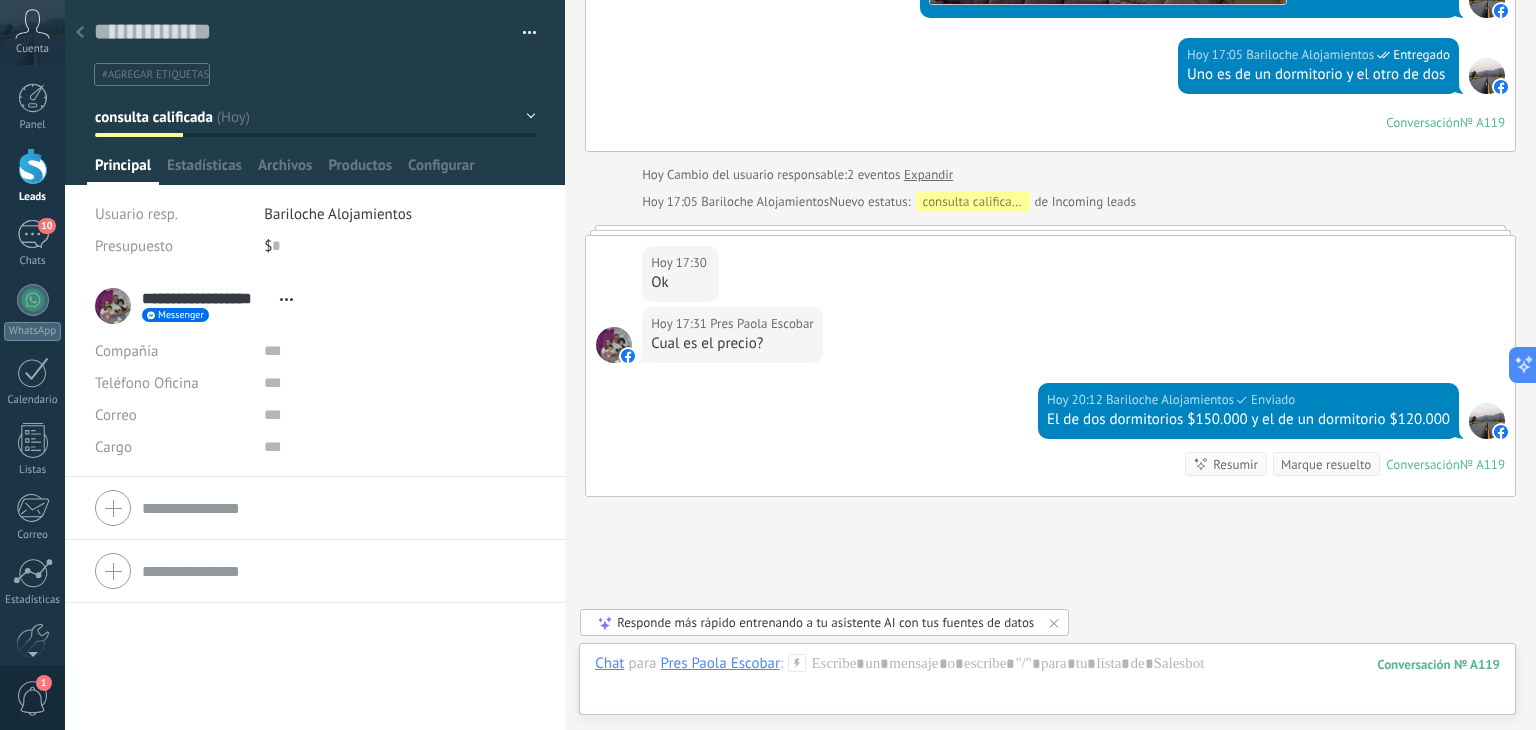 scroll, scrollTop: 1129, scrollLeft: 0, axis: vertical 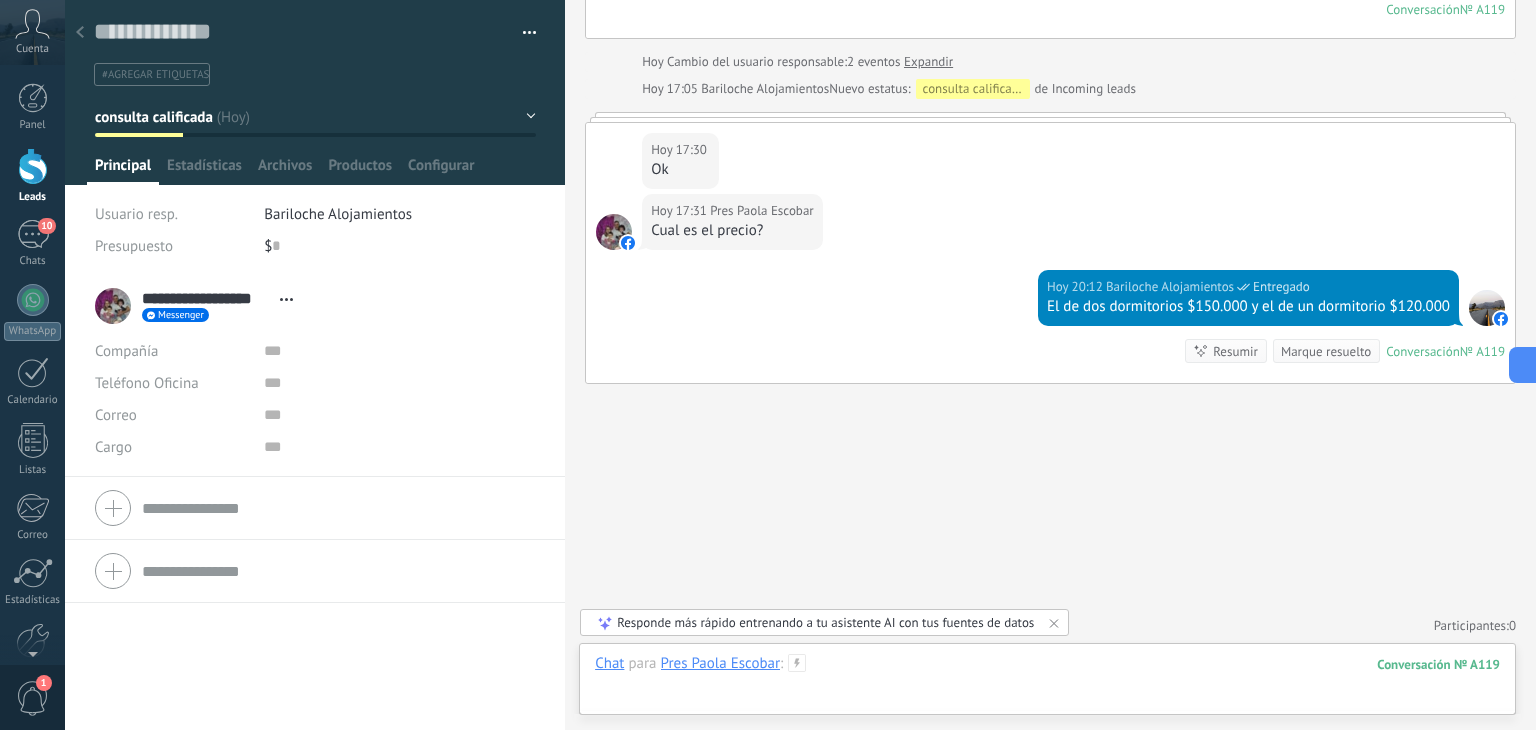 click at bounding box center [1047, 684] 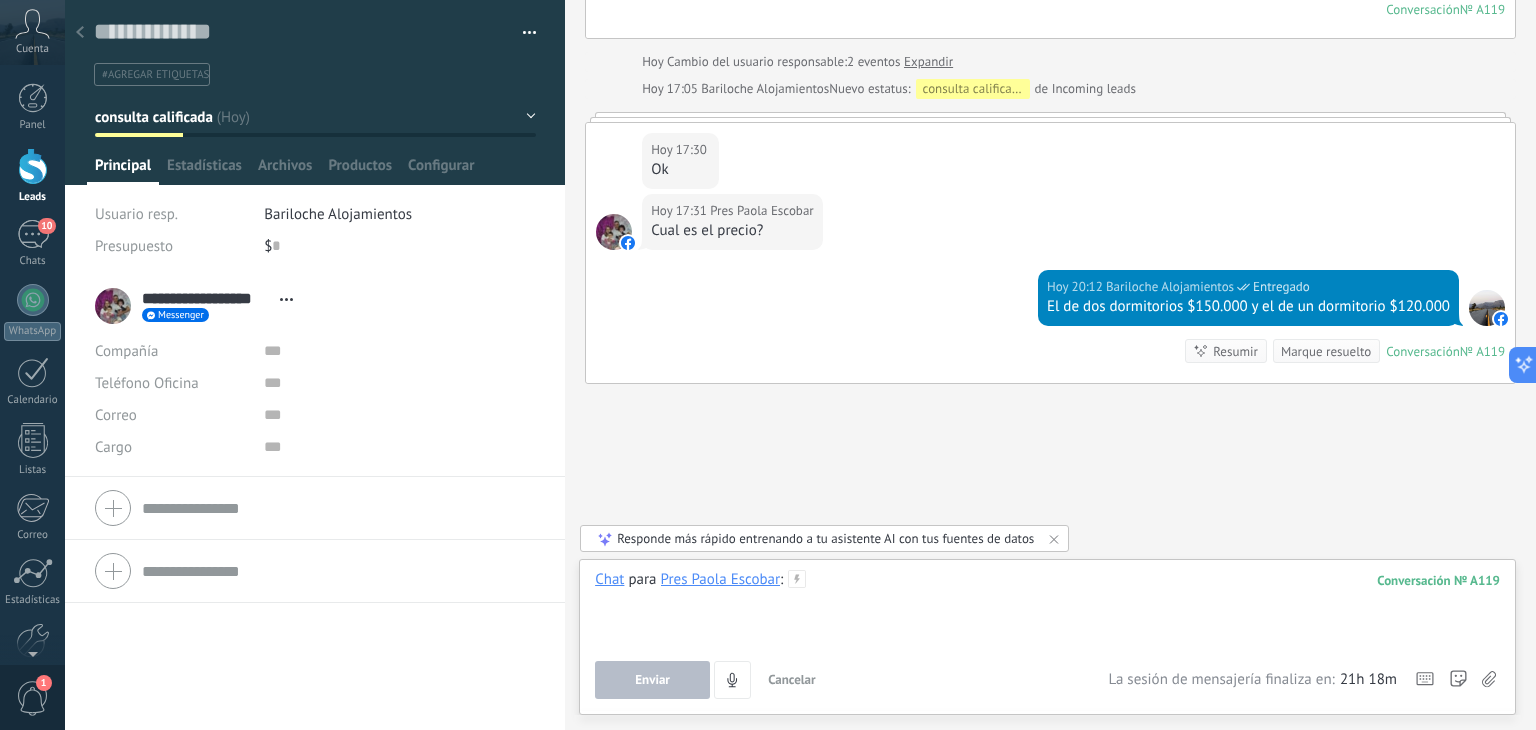 type 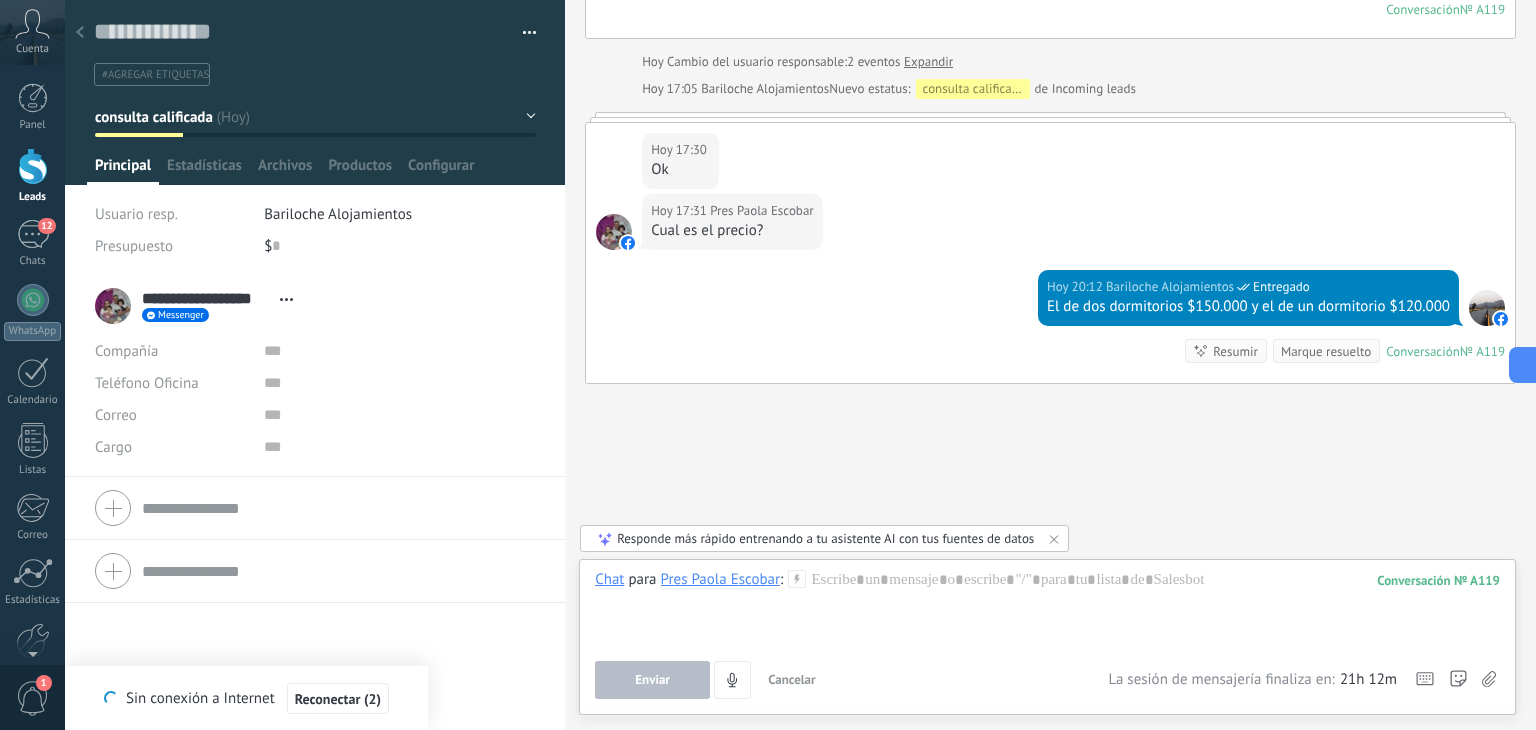 type on "*******" 